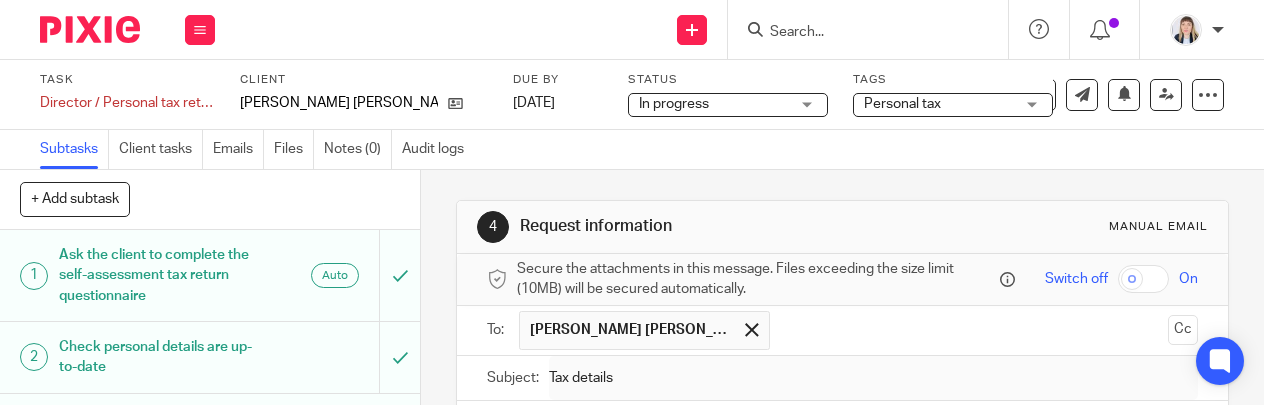 scroll, scrollTop: 0, scrollLeft: 0, axis: both 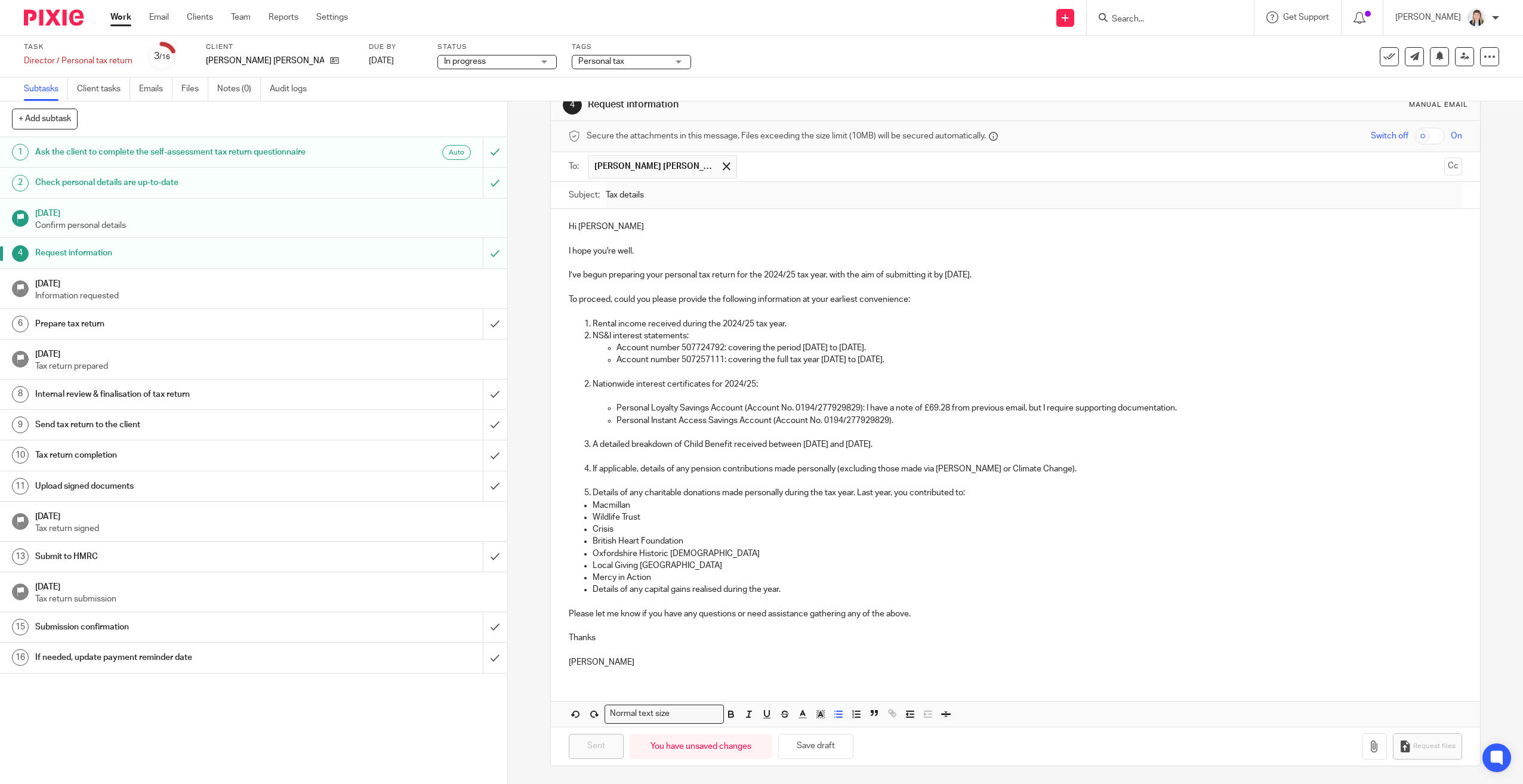 drag, startPoint x: 1276, startPoint y: 15, endPoint x: 1267, endPoint y: 13, distance: 9.219544 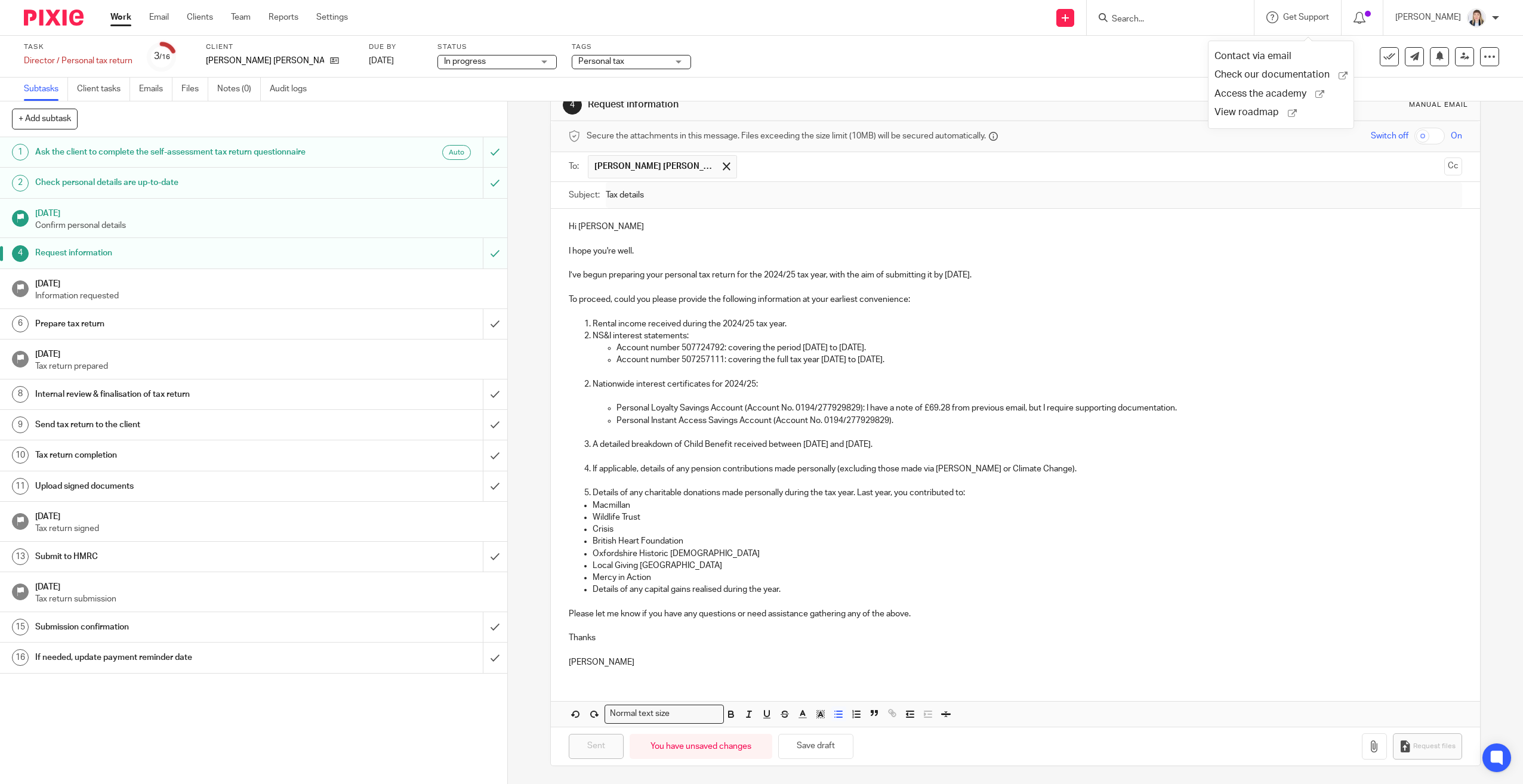 click at bounding box center [1174, 17] 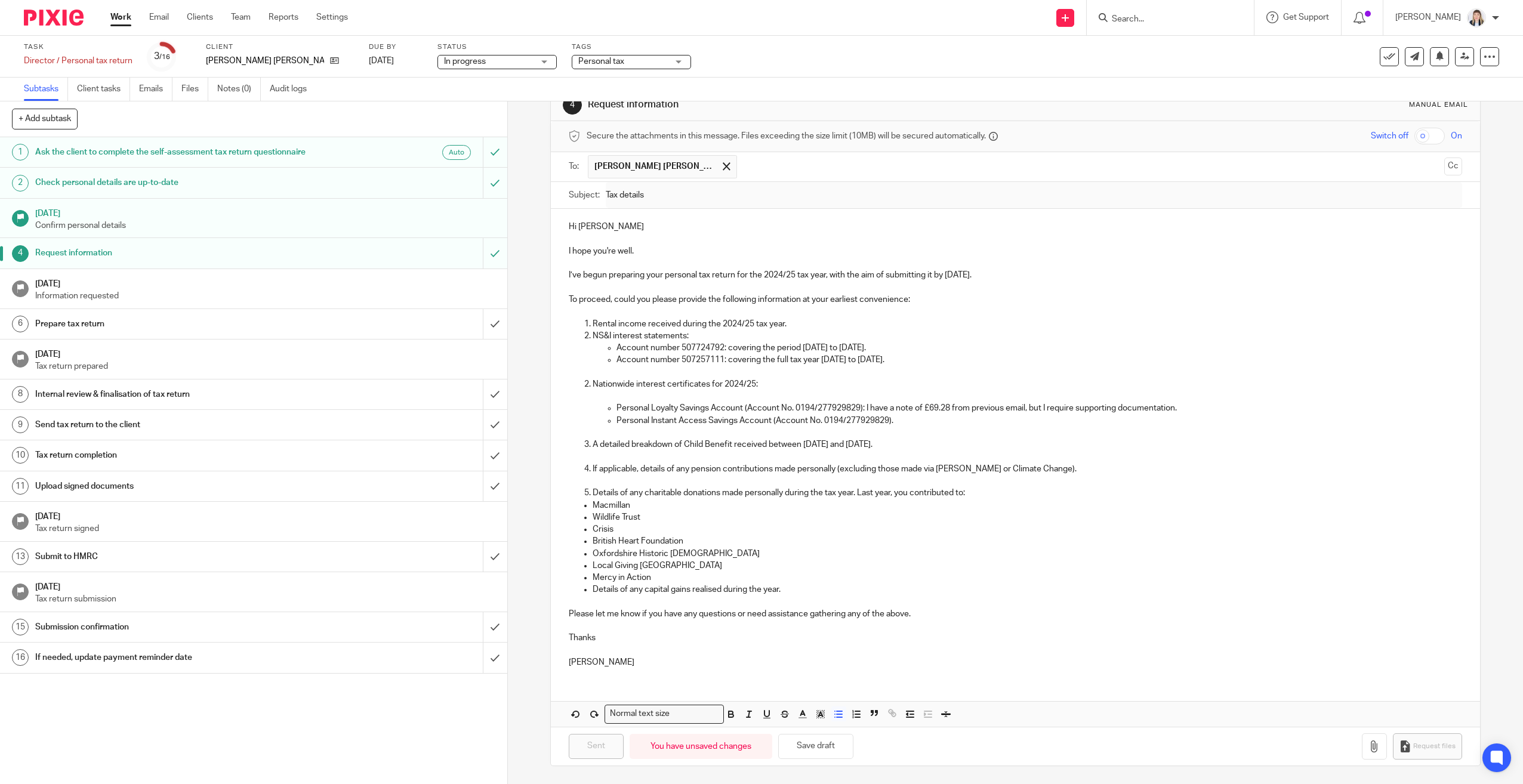 click on "Work" at bounding box center [121, 17] 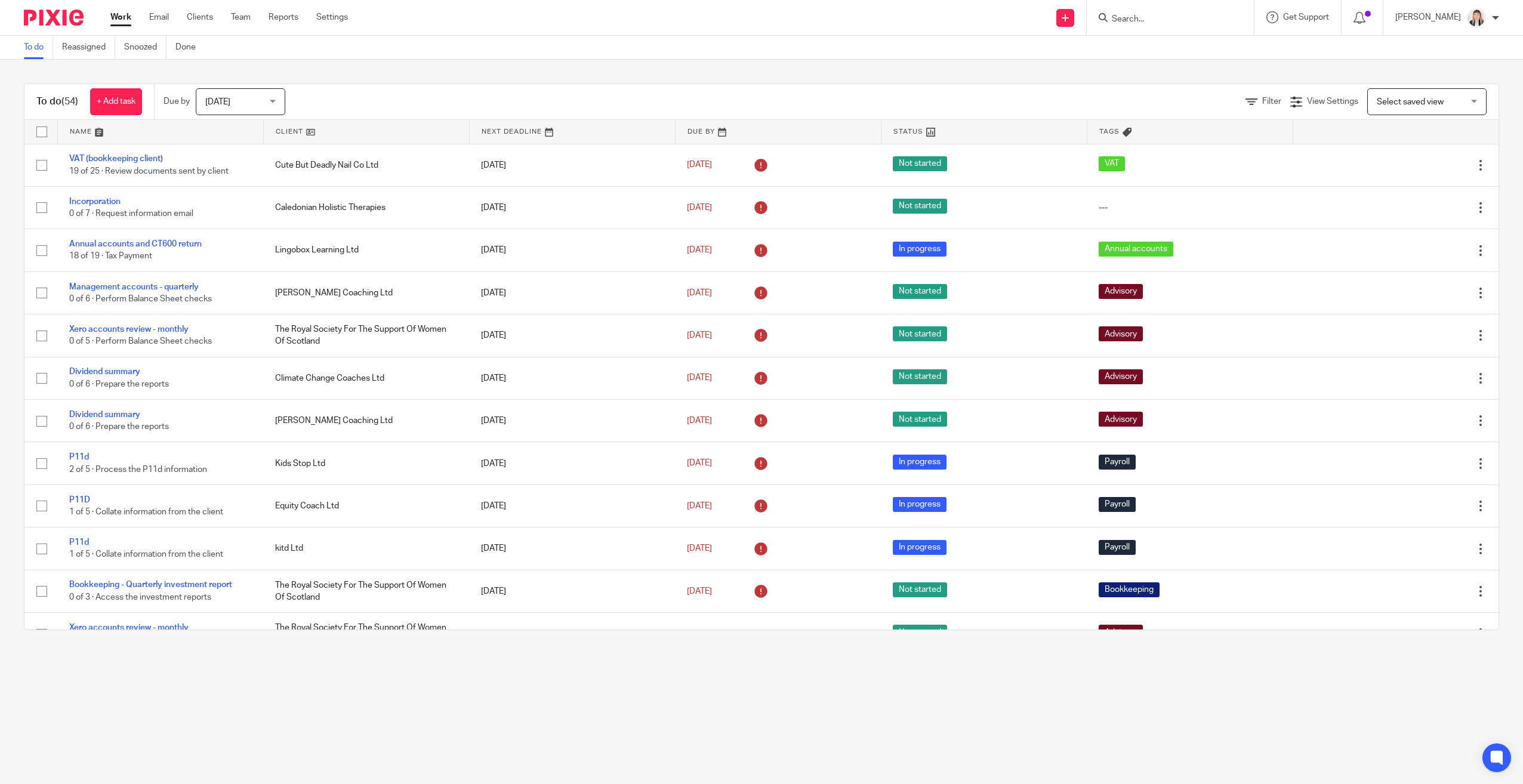 scroll, scrollTop: 0, scrollLeft: 0, axis: both 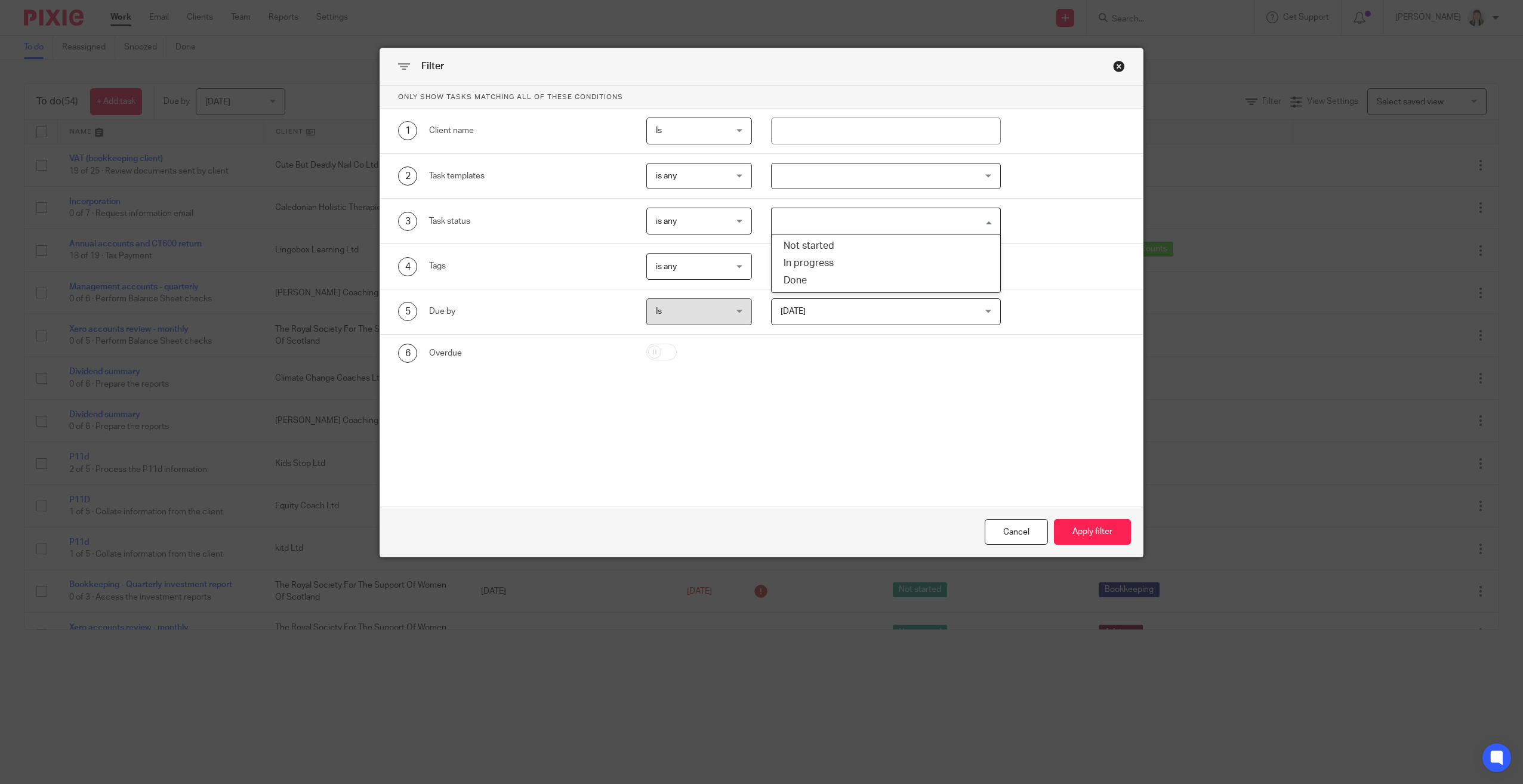 click at bounding box center [883, 221] 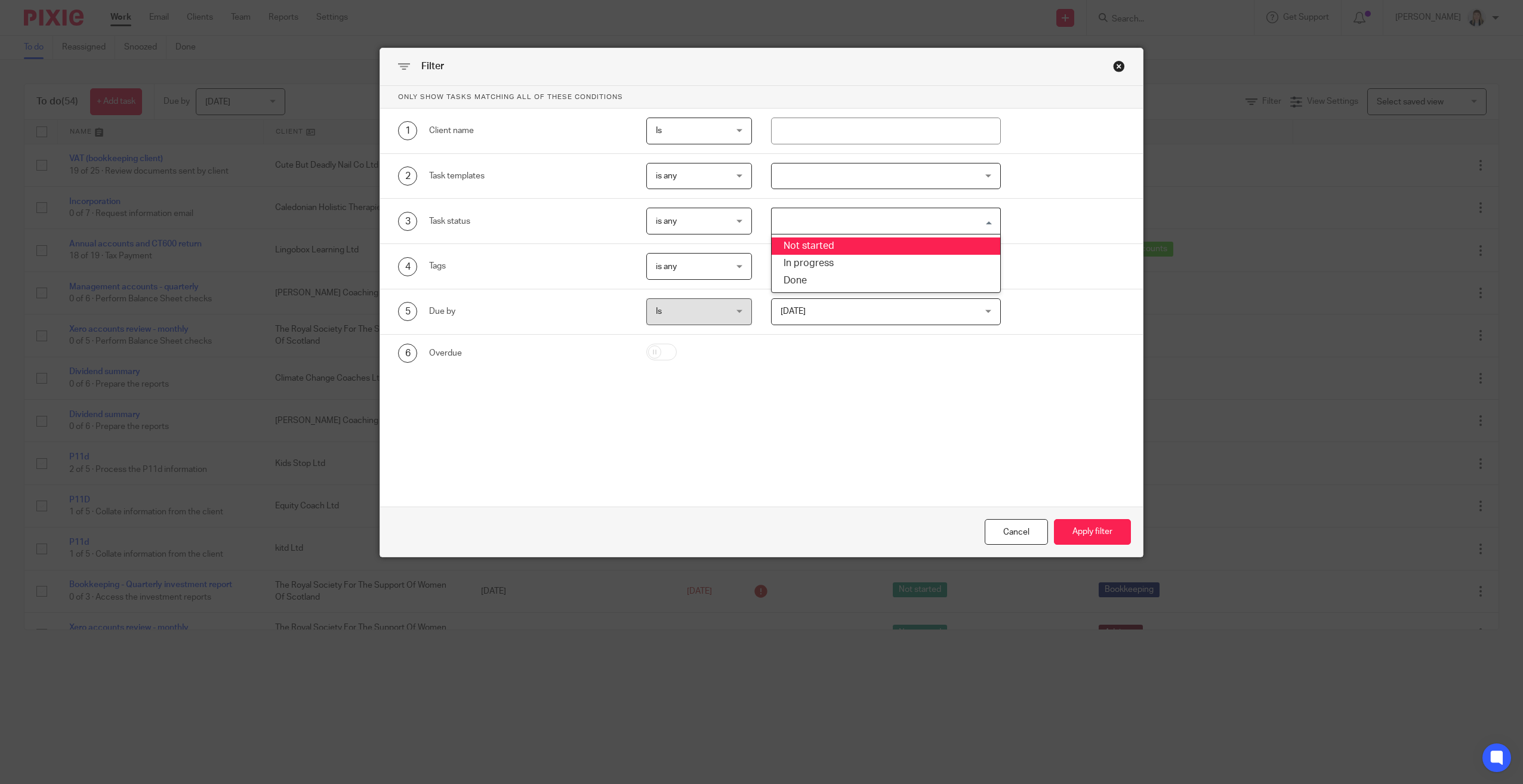 click on "Filter
Only show tasks matching all of these conditions
1
Client name
Is
Is
Is
Is not
is
2
Task templates
is any
is any
is any
is none
is_any
New client onboarding
Bookkeeping - monthly
Confirmation statement
Annual accounts and CT600 return
Change of address" at bounding box center [762, 392] 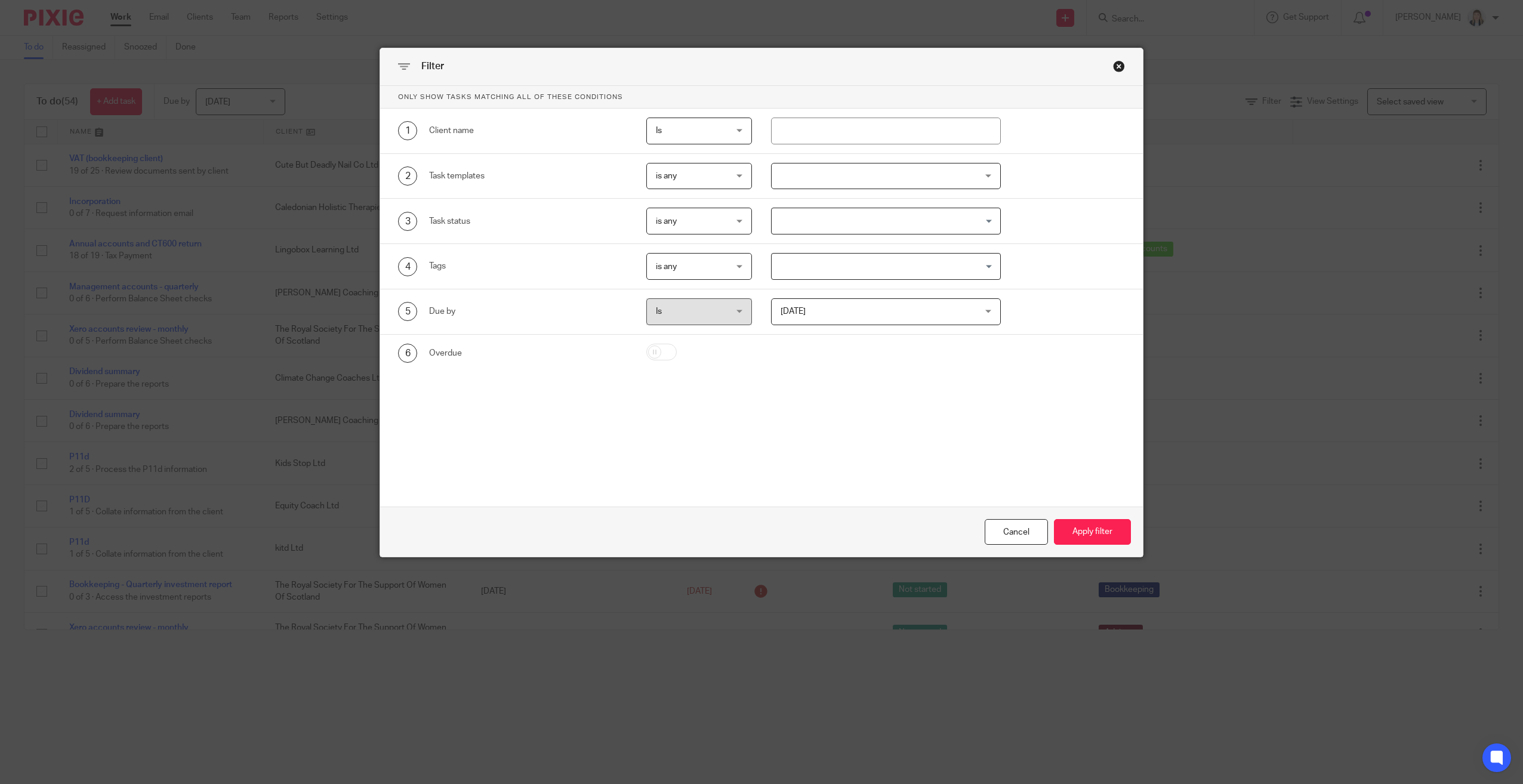 click at bounding box center [886, 176] 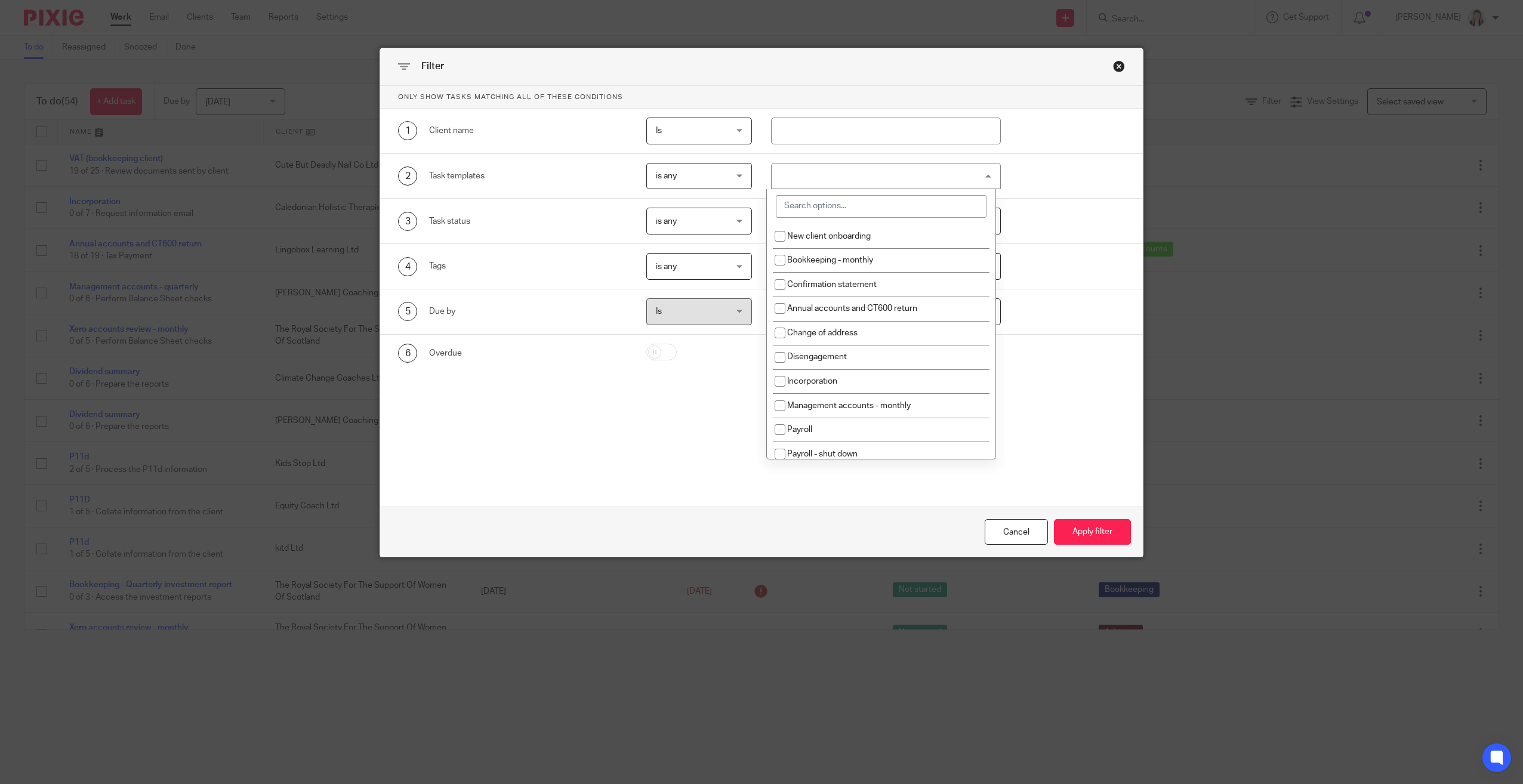 click at bounding box center (881, 206) 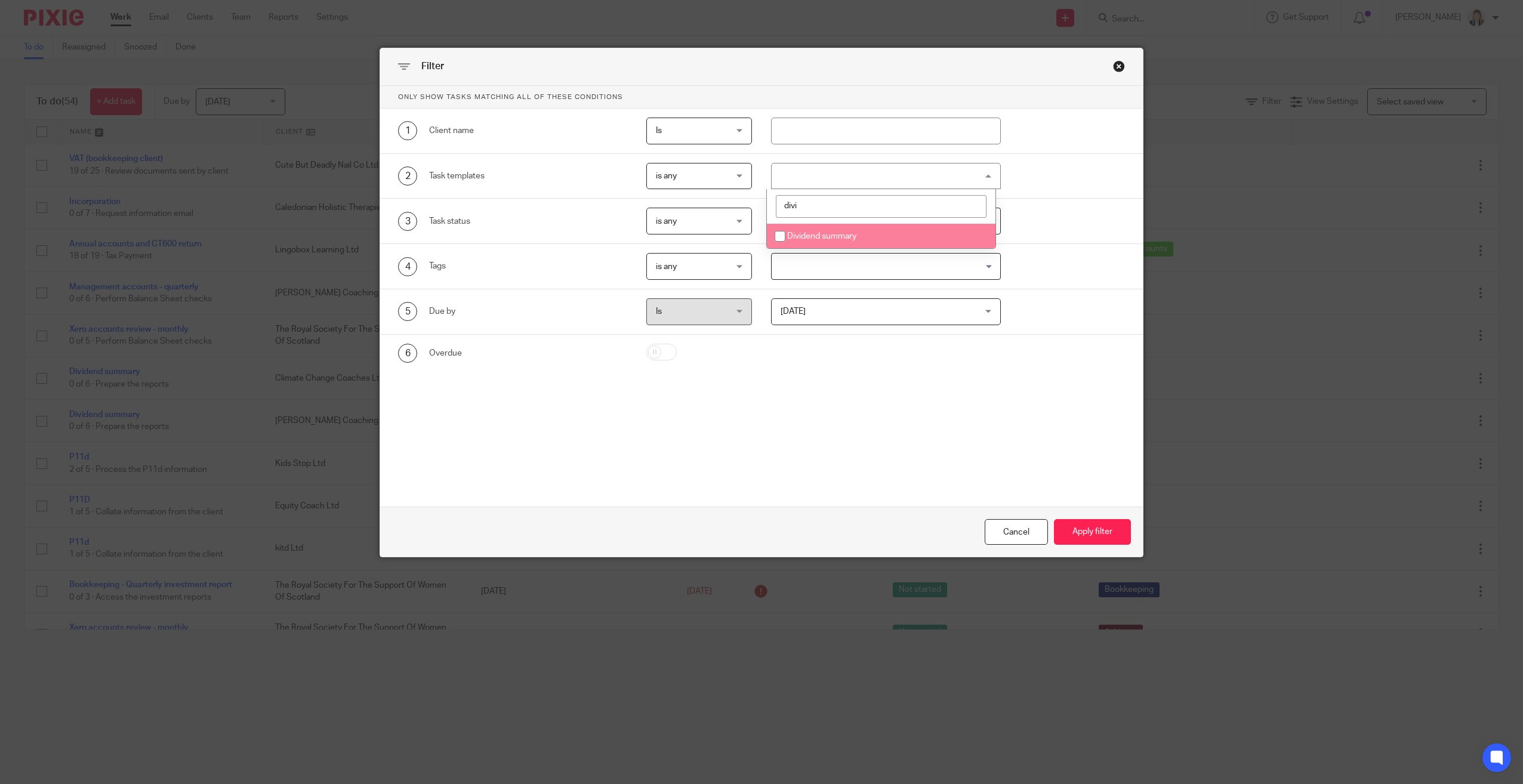 type on "divi" 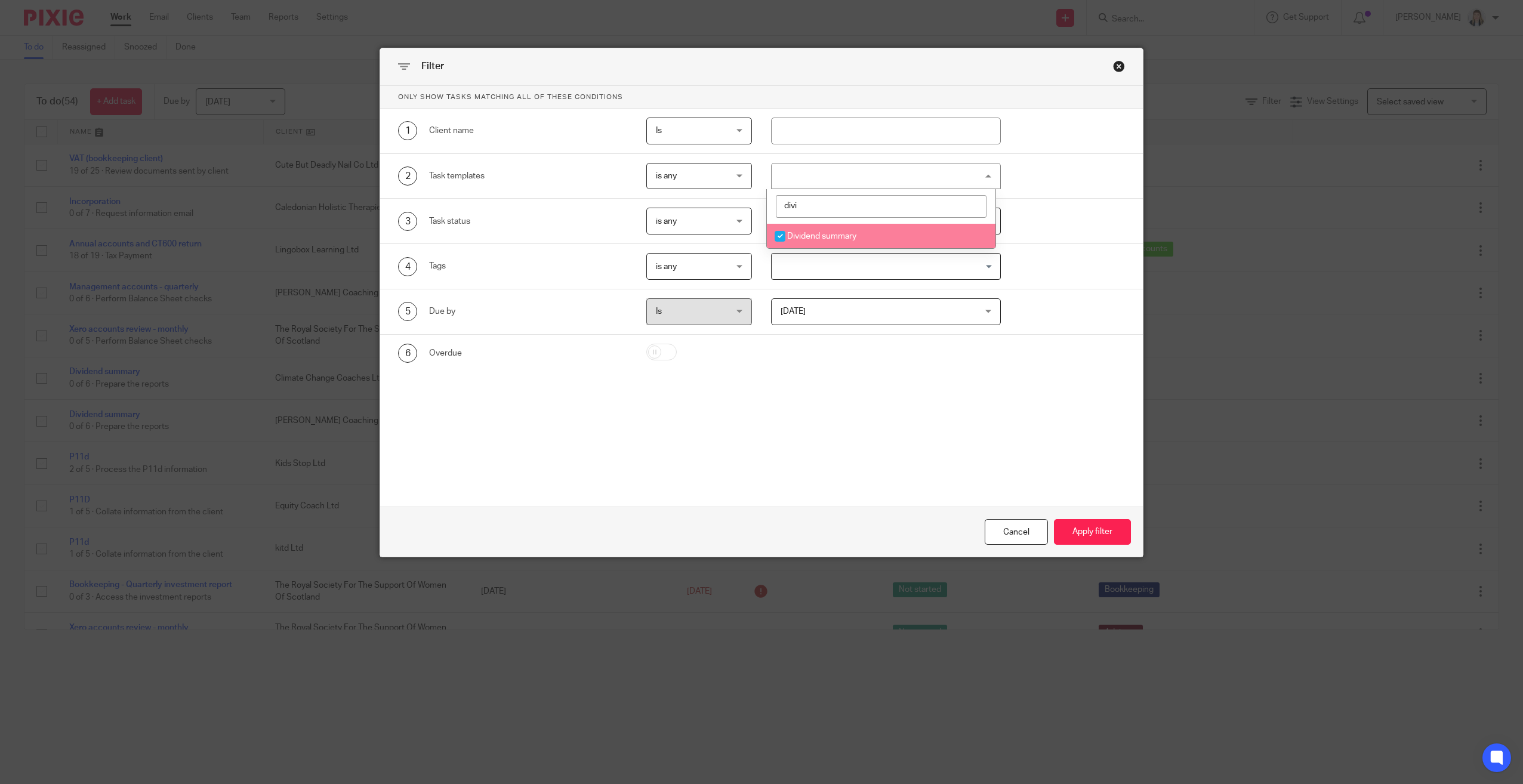 checkbox on "true" 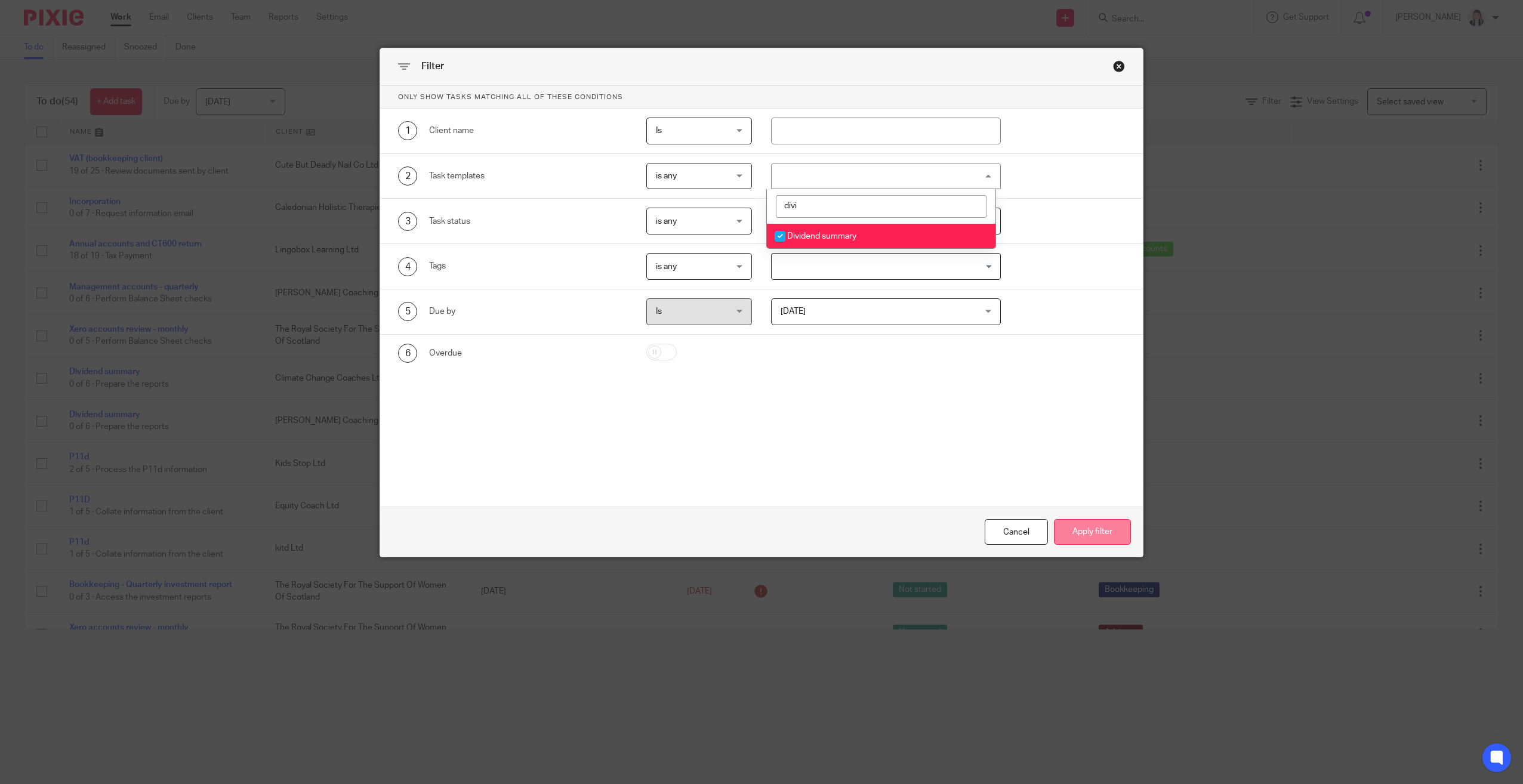 click on "Apply filter" at bounding box center (1092, 532) 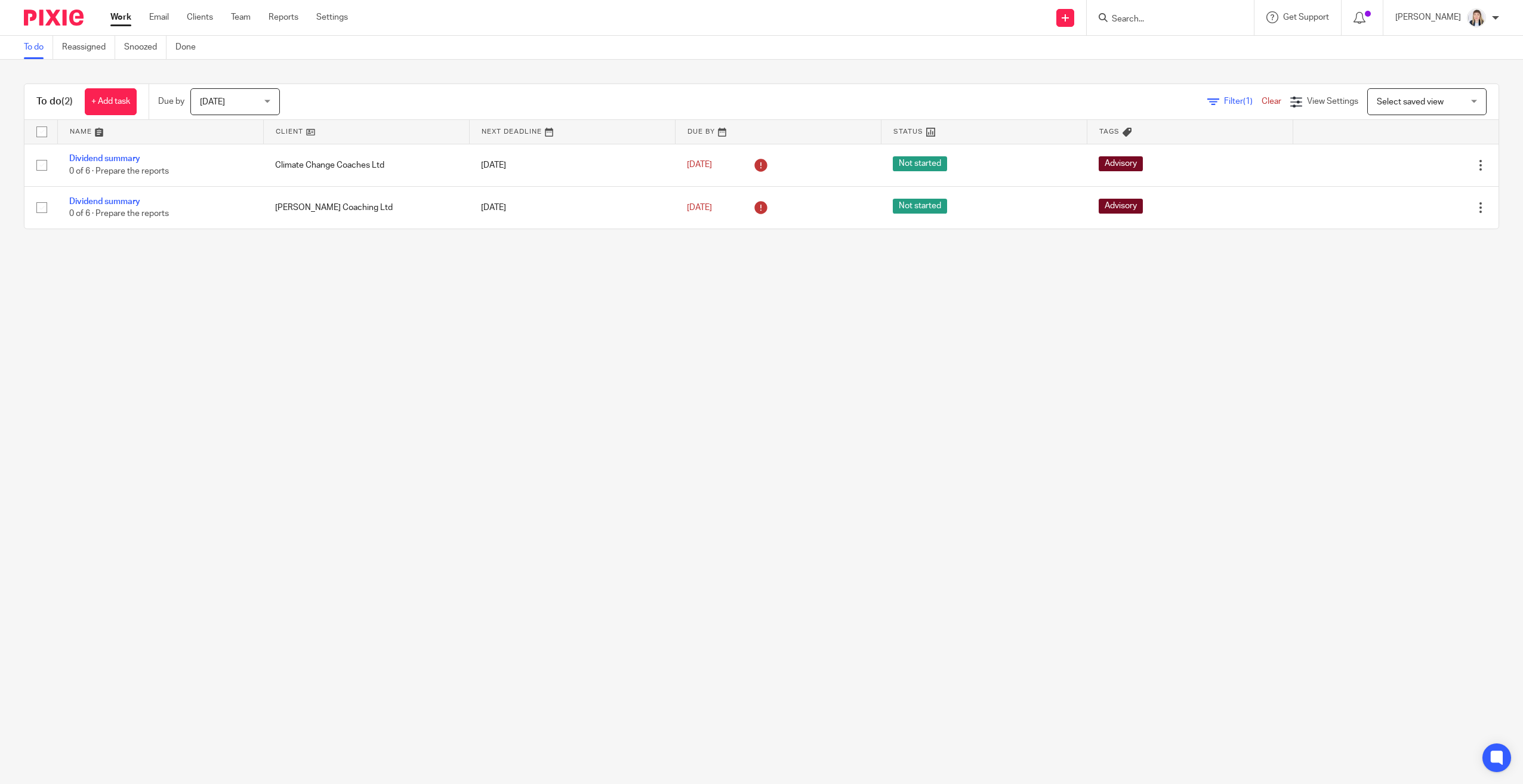 scroll, scrollTop: 0, scrollLeft: 0, axis: both 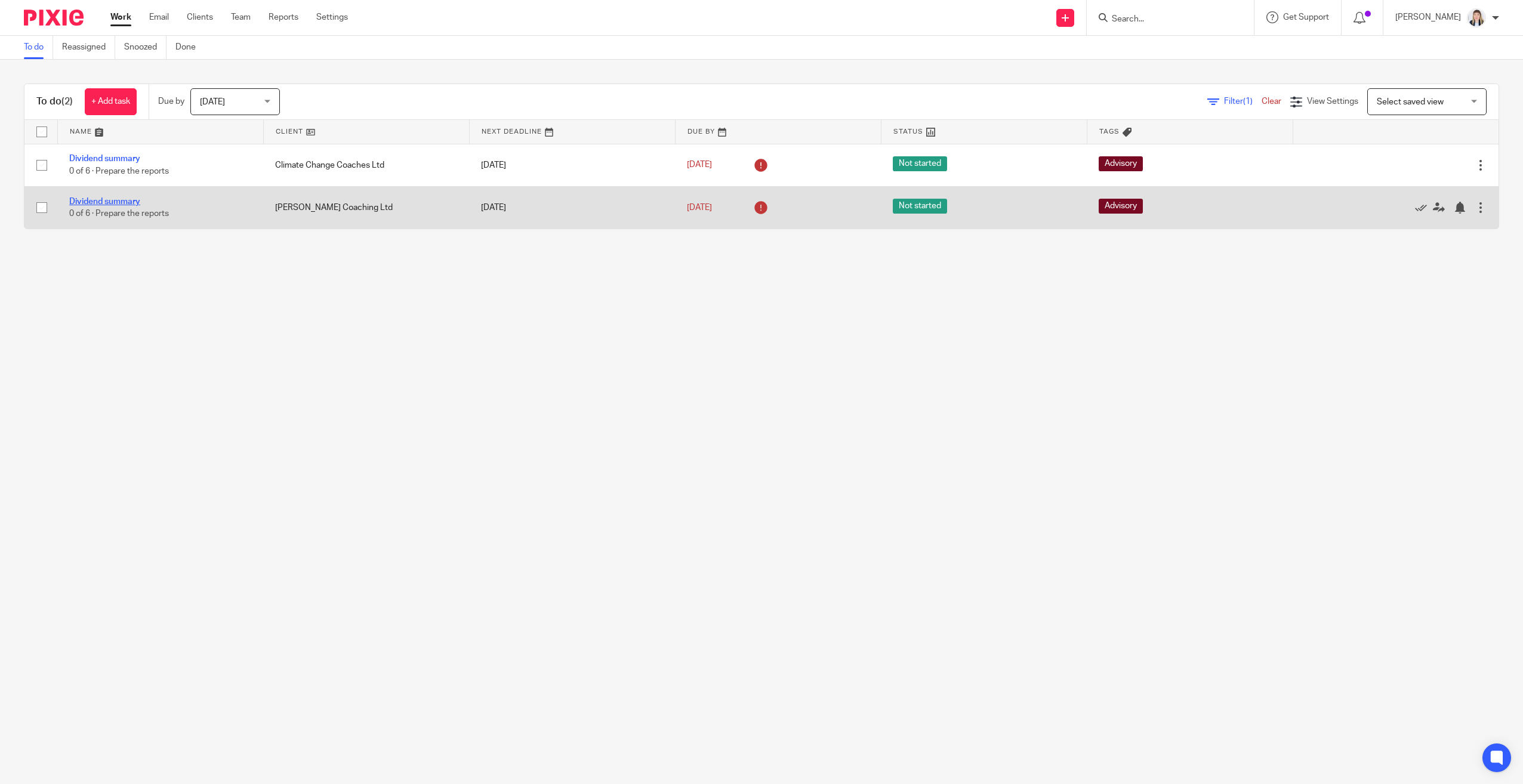 click on "Dividend summary" at bounding box center (104, 202) 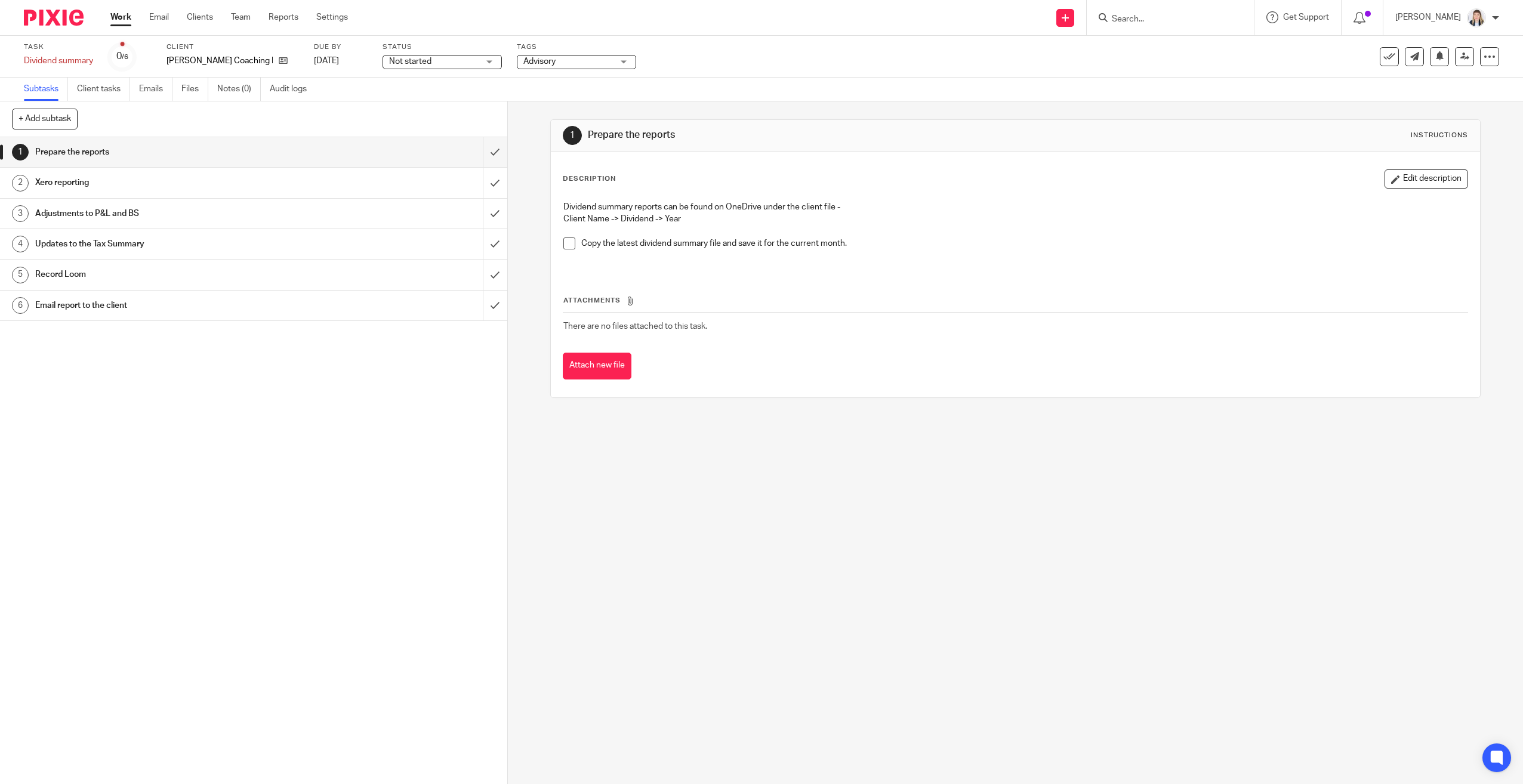 scroll, scrollTop: 0, scrollLeft: 0, axis: both 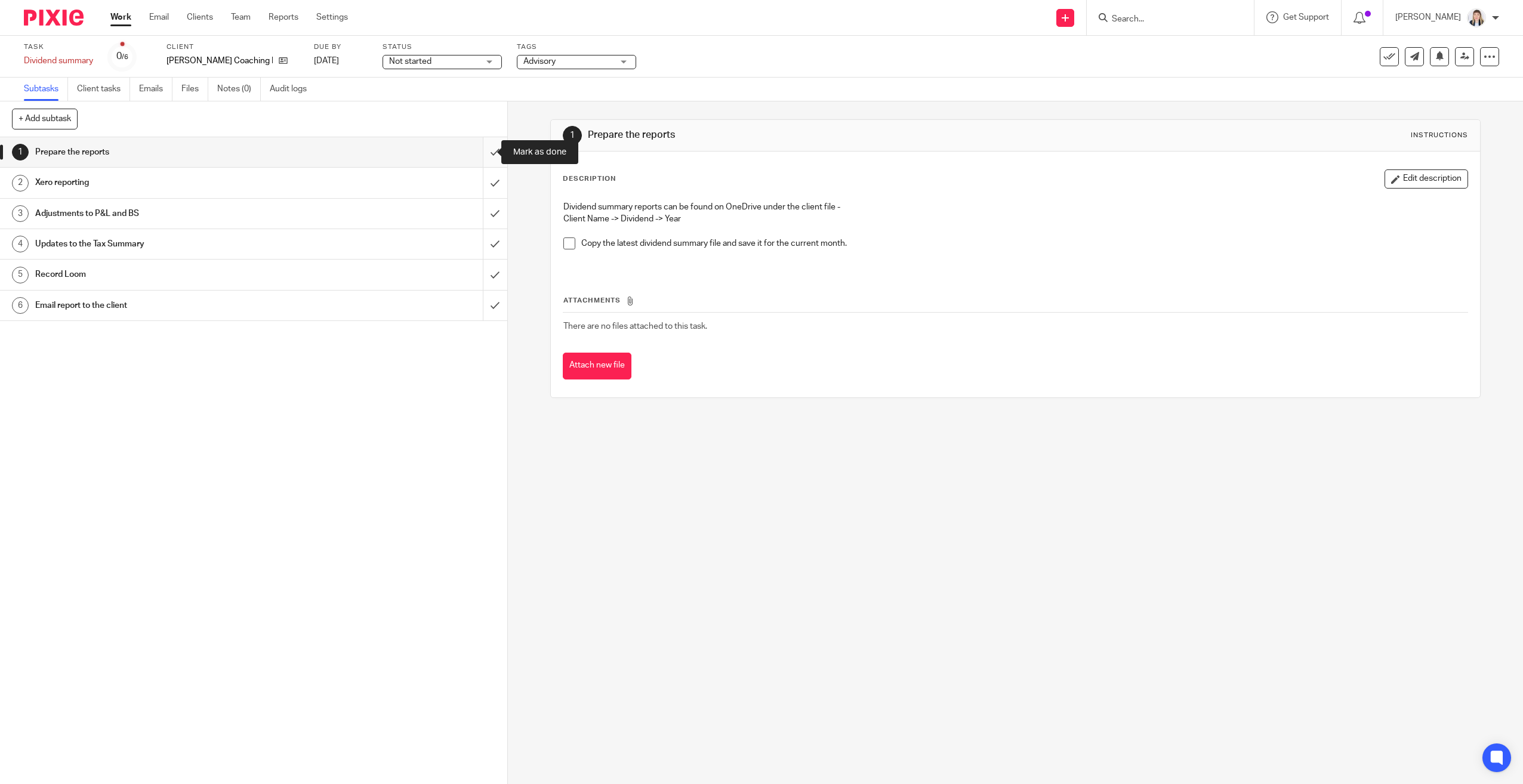 click at bounding box center (254, 152) 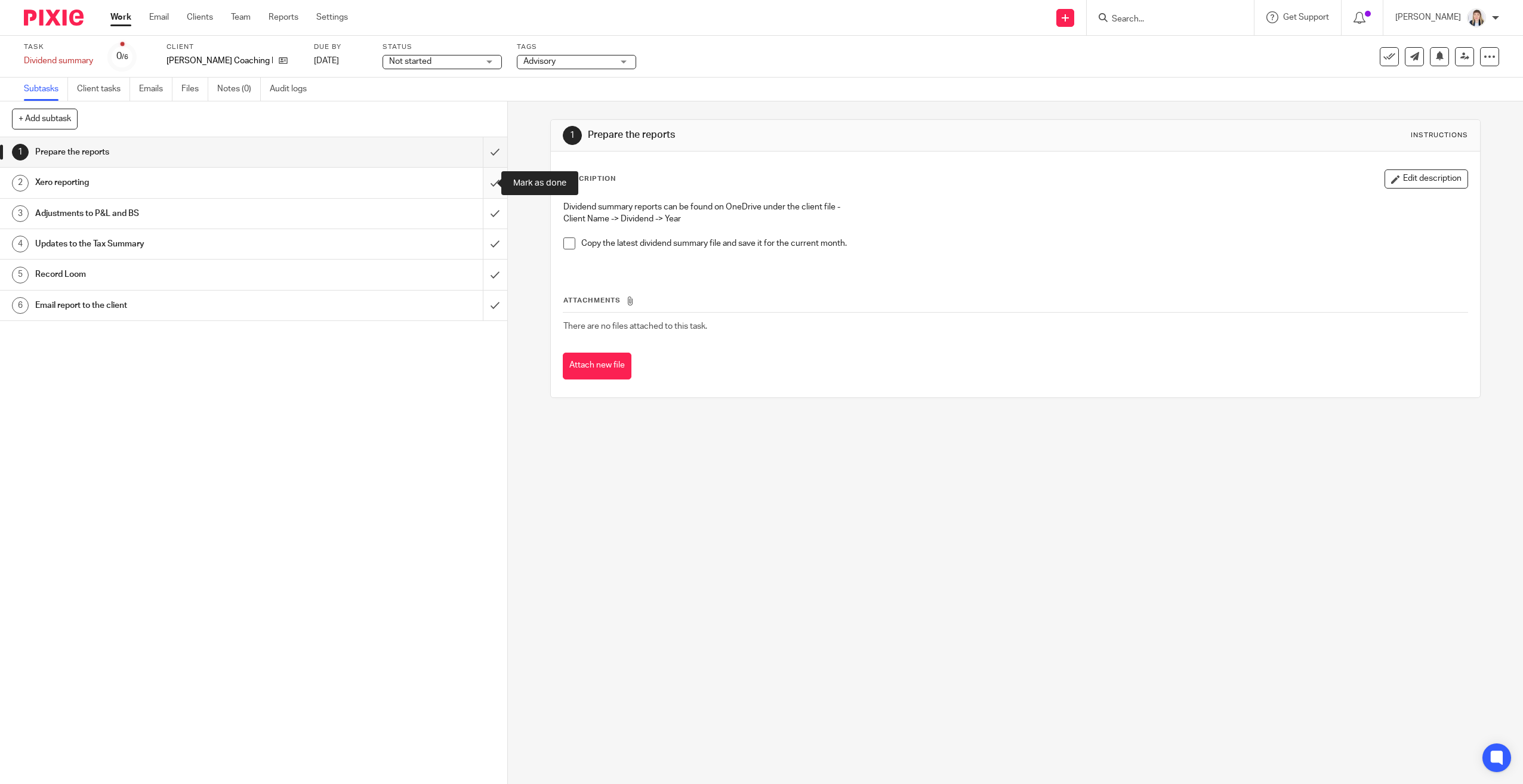 click at bounding box center (254, 183) 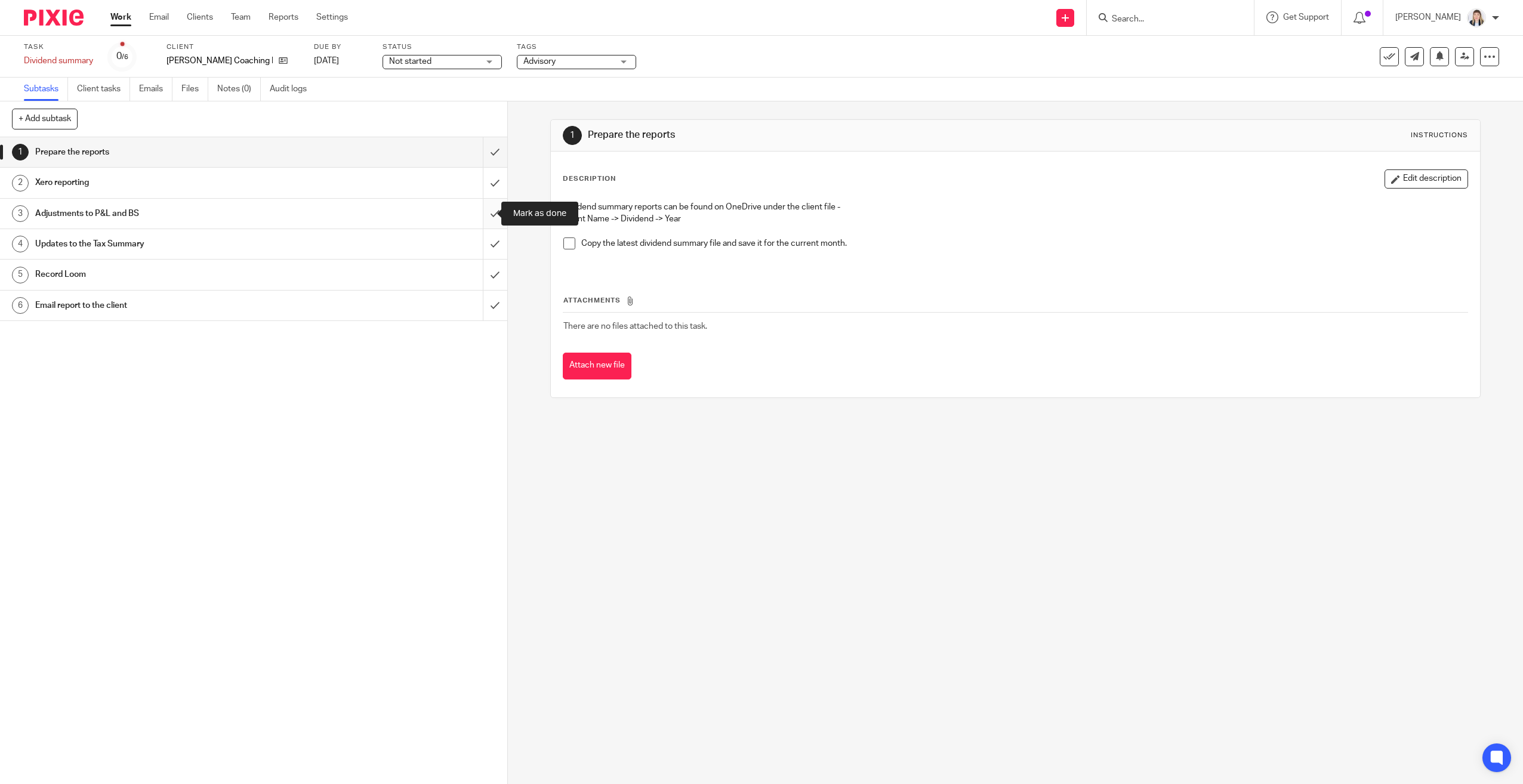 click at bounding box center [254, 214] 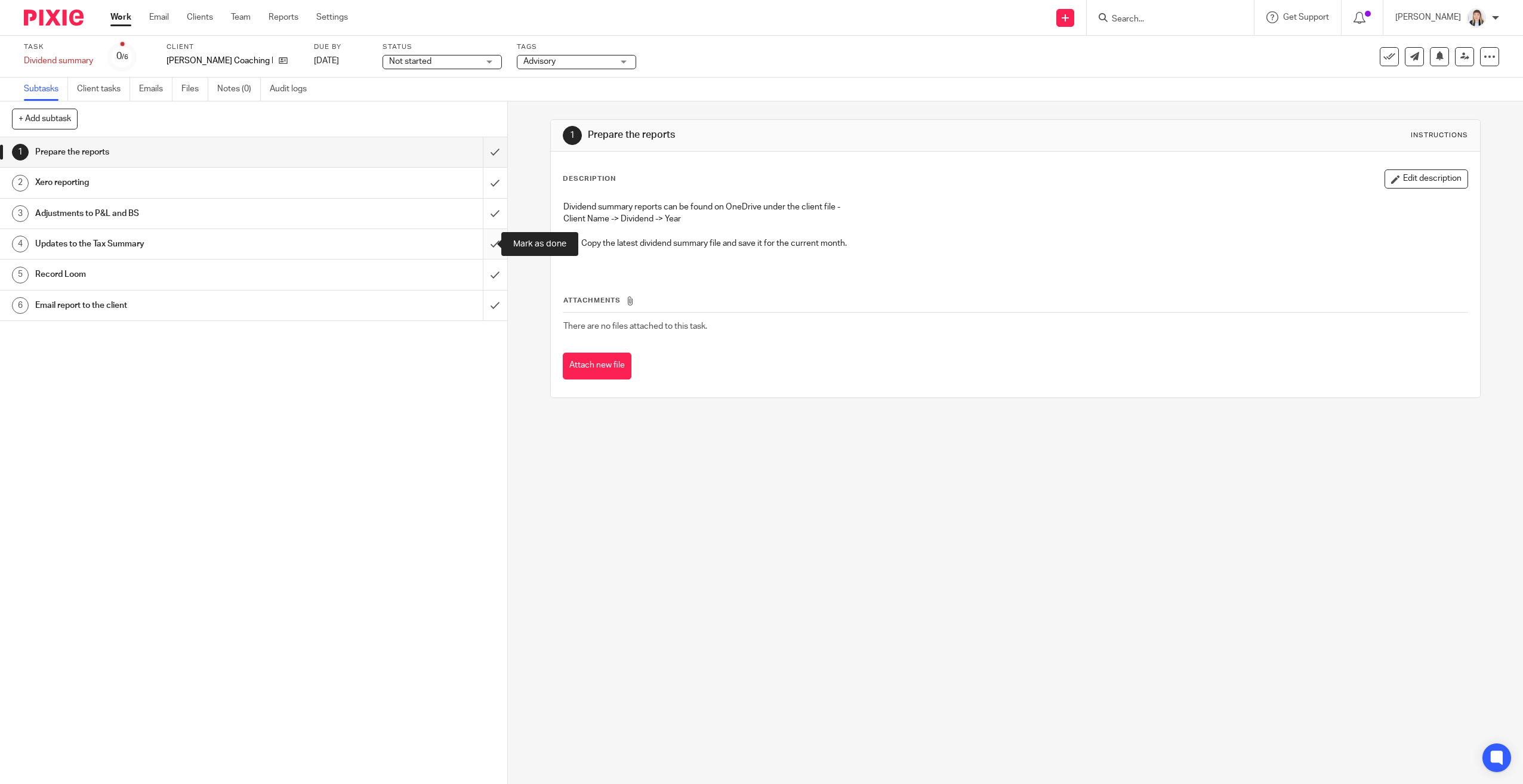 click at bounding box center (254, 244) 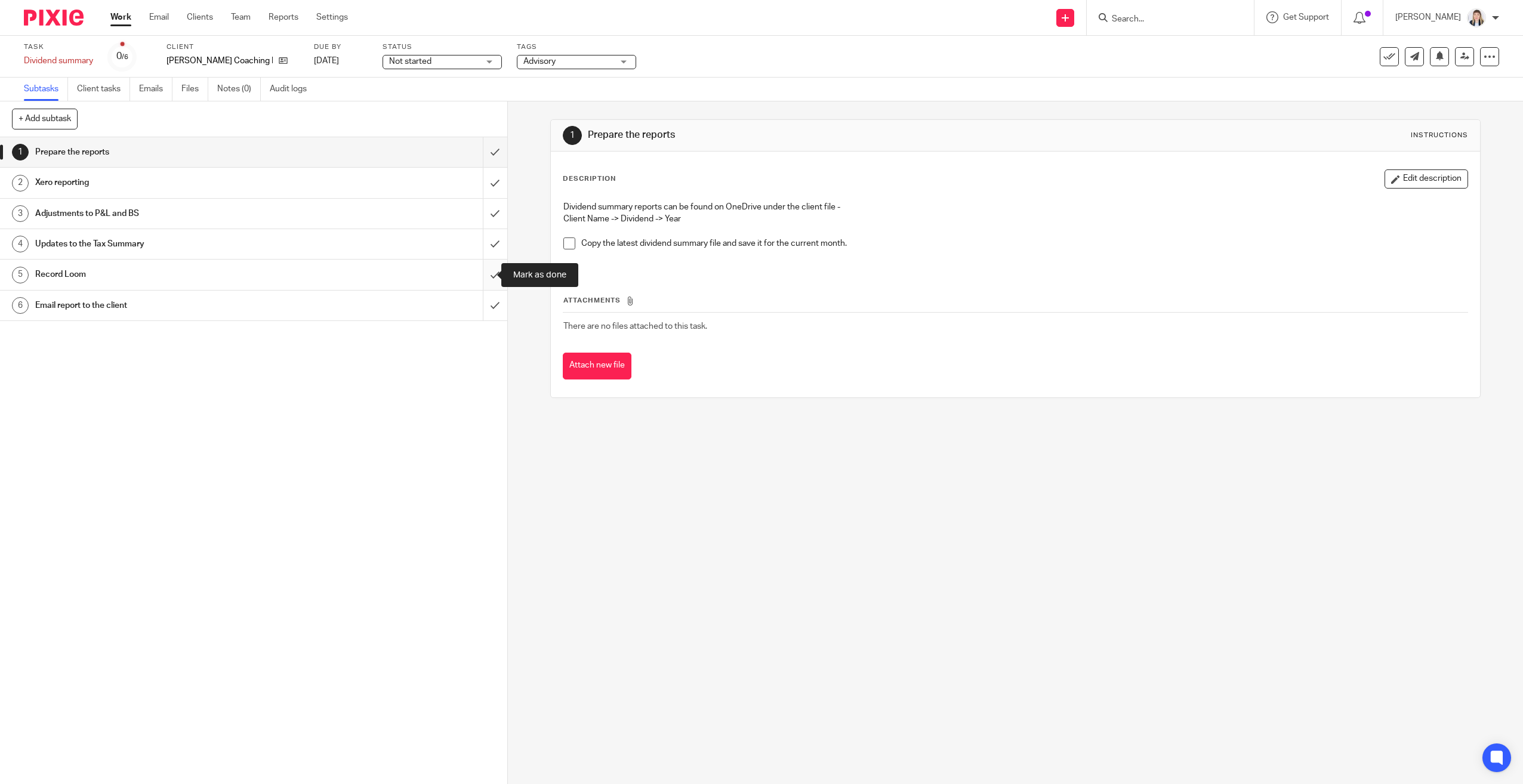 click at bounding box center [254, 274] 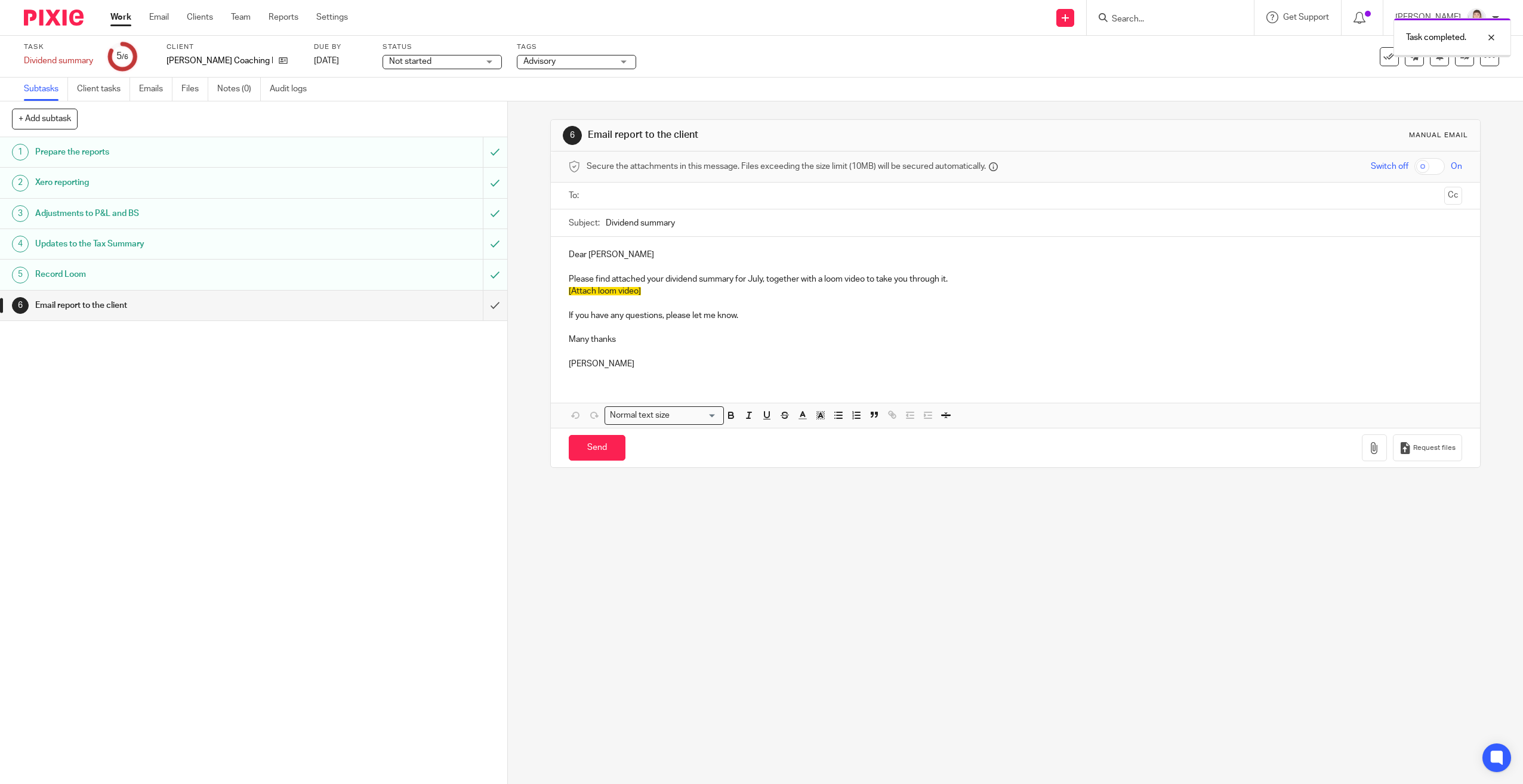 scroll, scrollTop: 0, scrollLeft: 0, axis: both 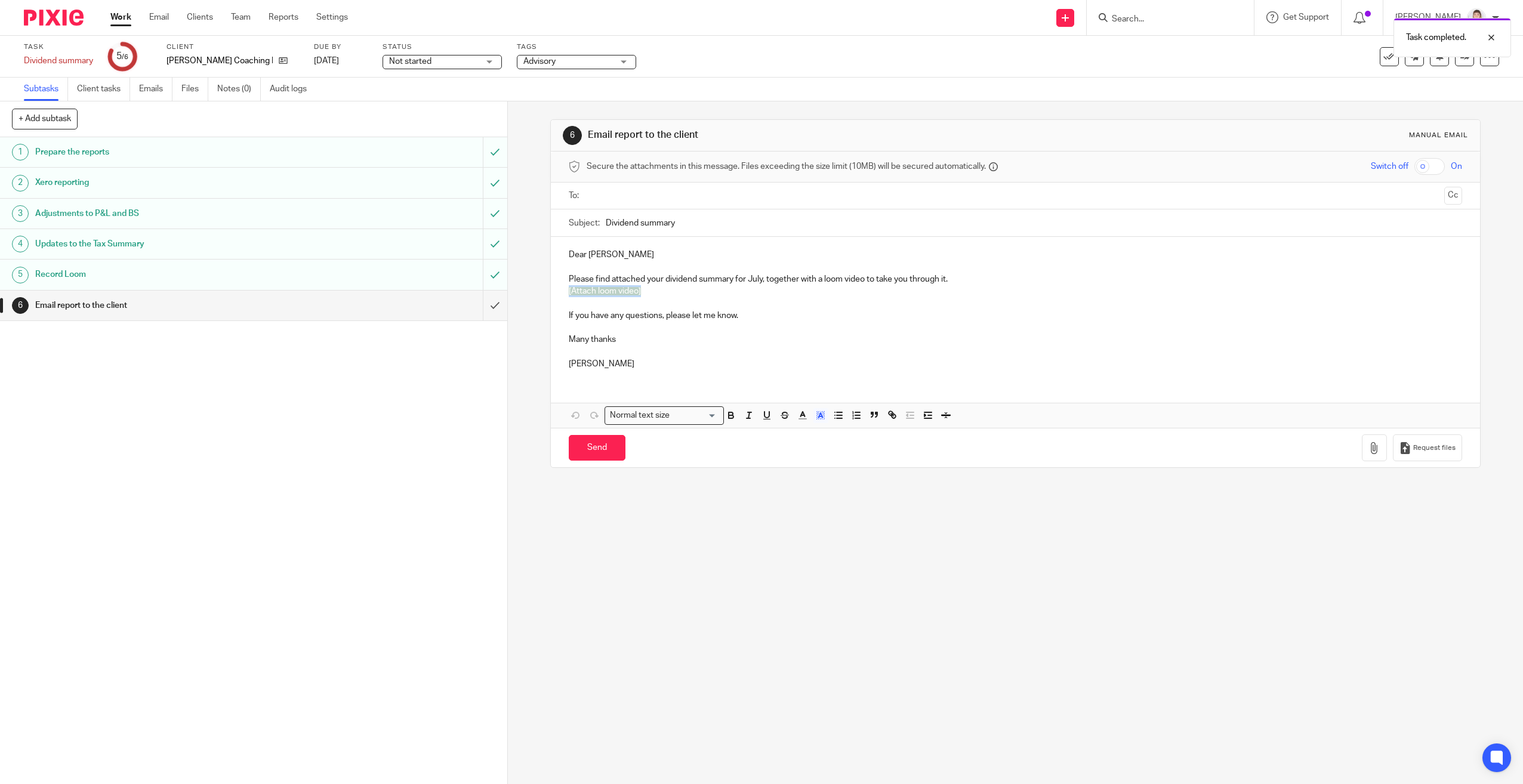 drag, startPoint x: 653, startPoint y: 292, endPoint x: 550, endPoint y: 291, distance: 103.00485 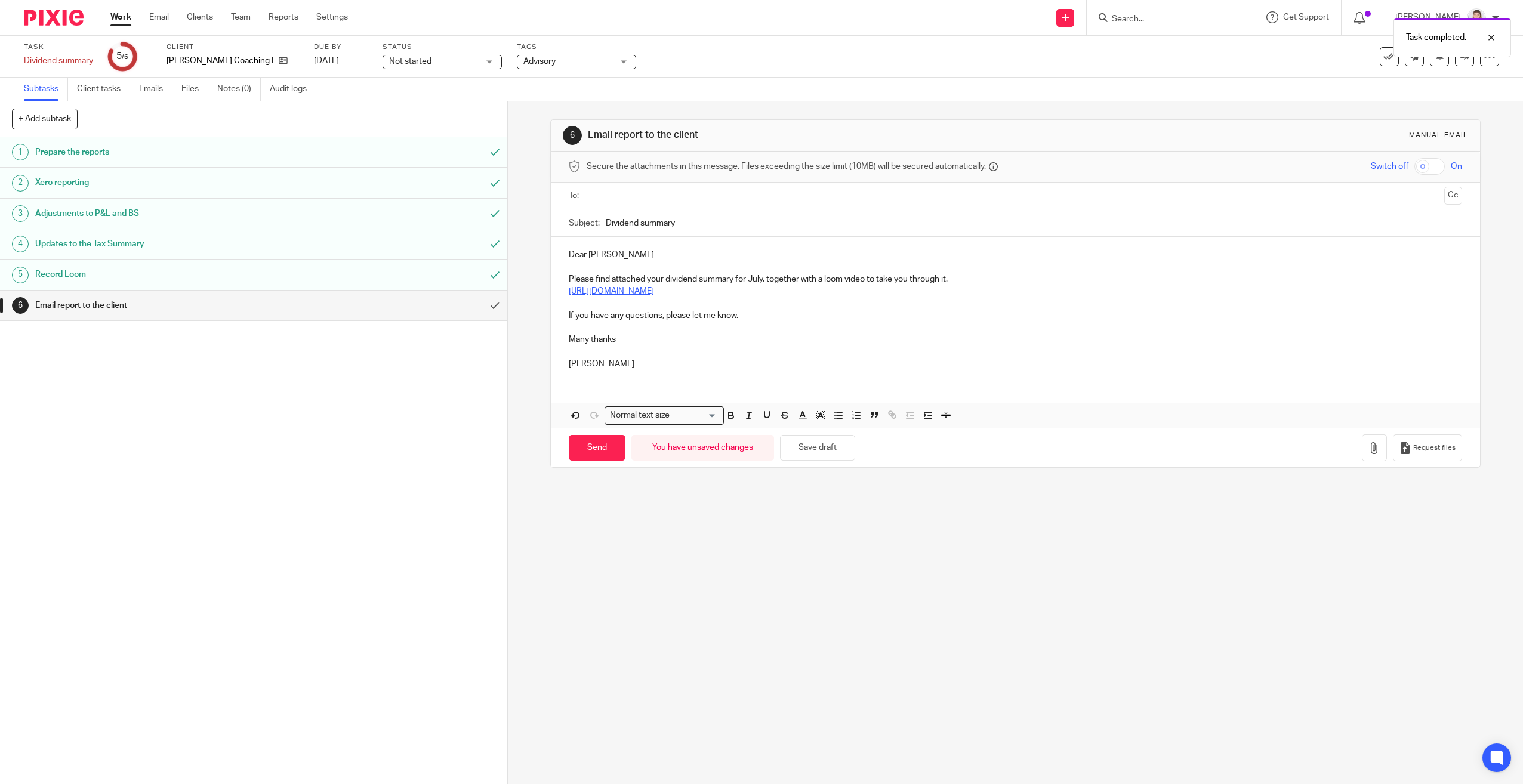 click on "Dear [PERSON_NAME] Please find attached your dividend summary for July, together with a loom video to take you through it. [URL][DOMAIN_NAME] If you have any questions, please let me know. Many thanks [PERSON_NAME]" at bounding box center (1016, 308) 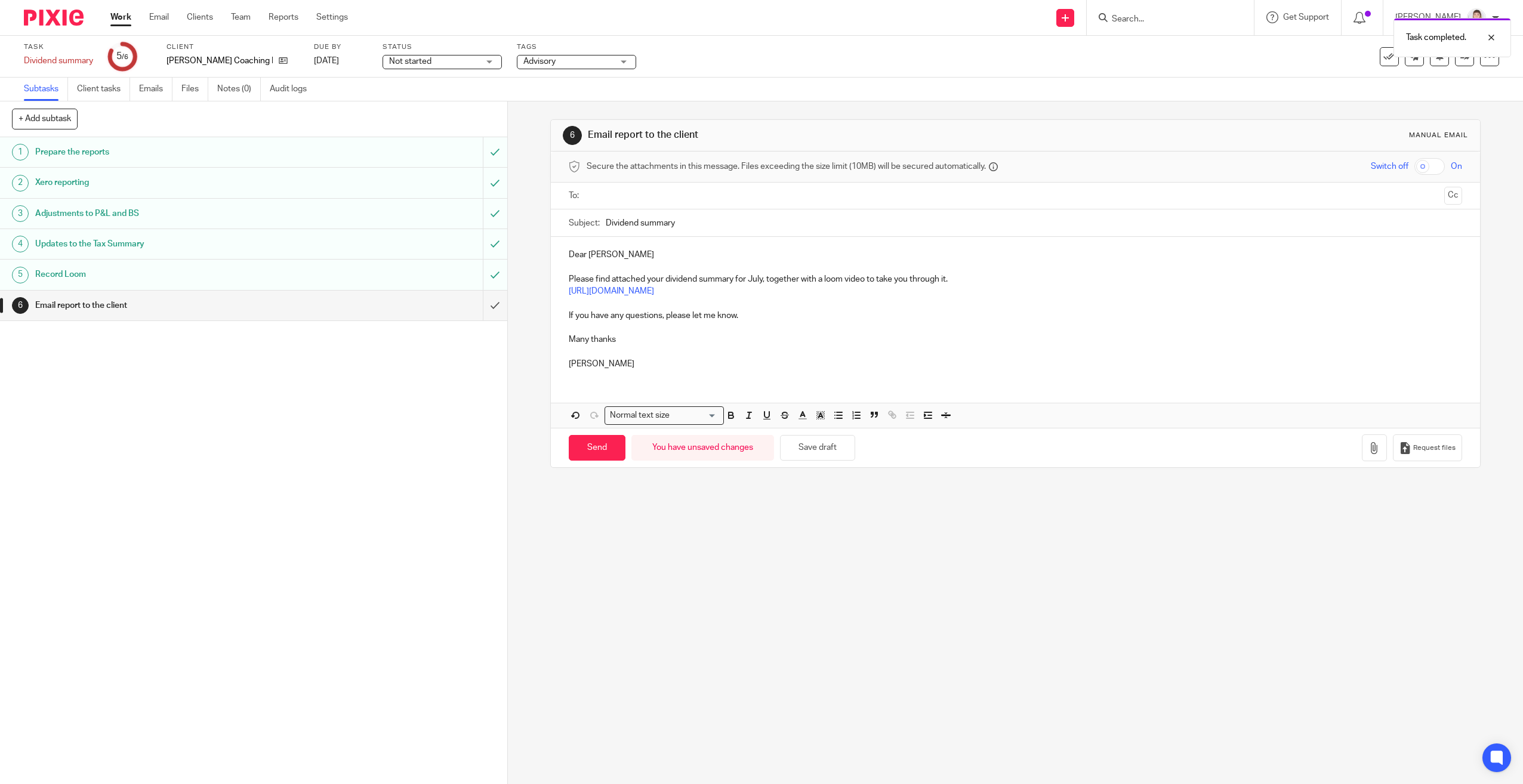 click at bounding box center [1015, 196] 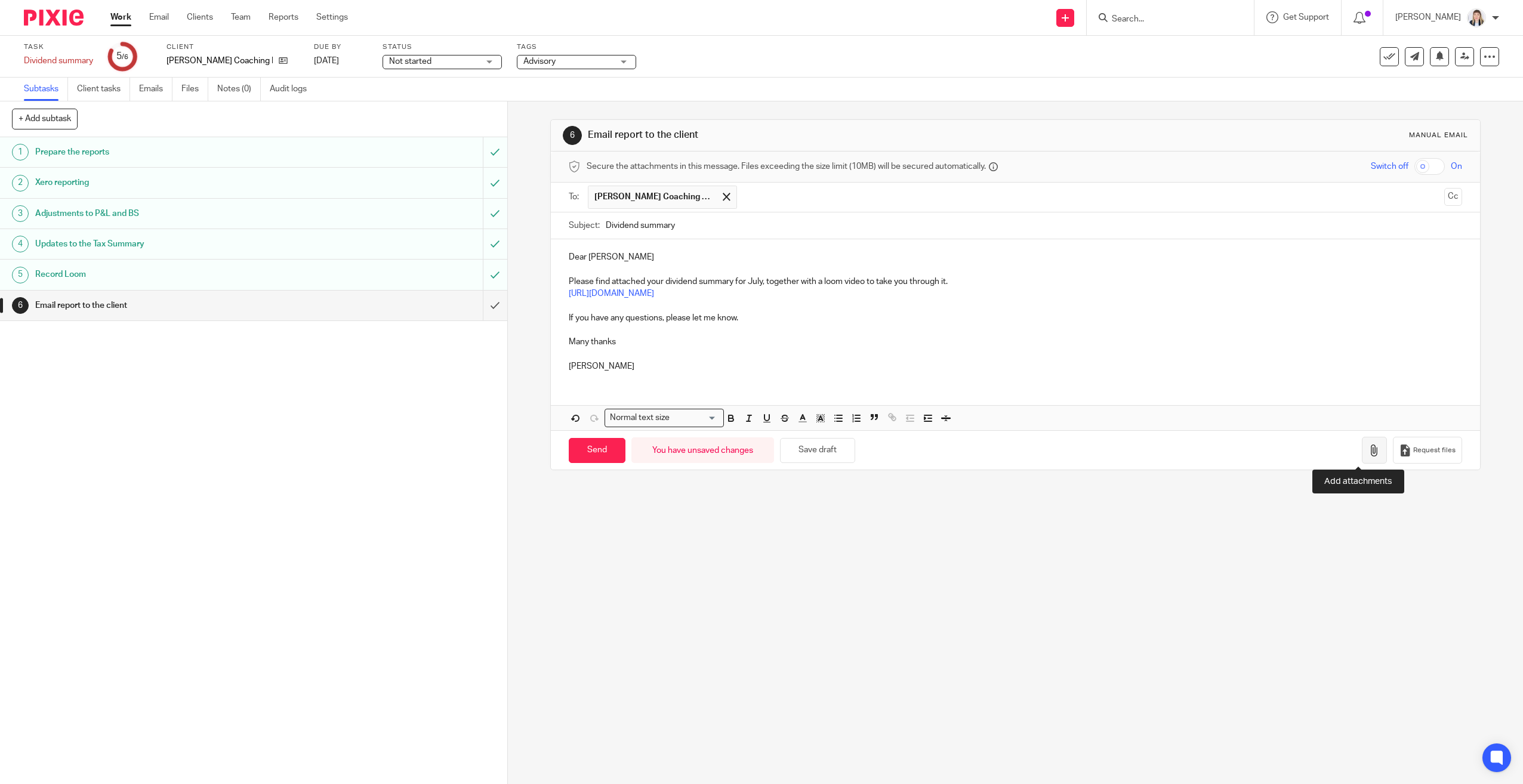 click at bounding box center [1374, 450] 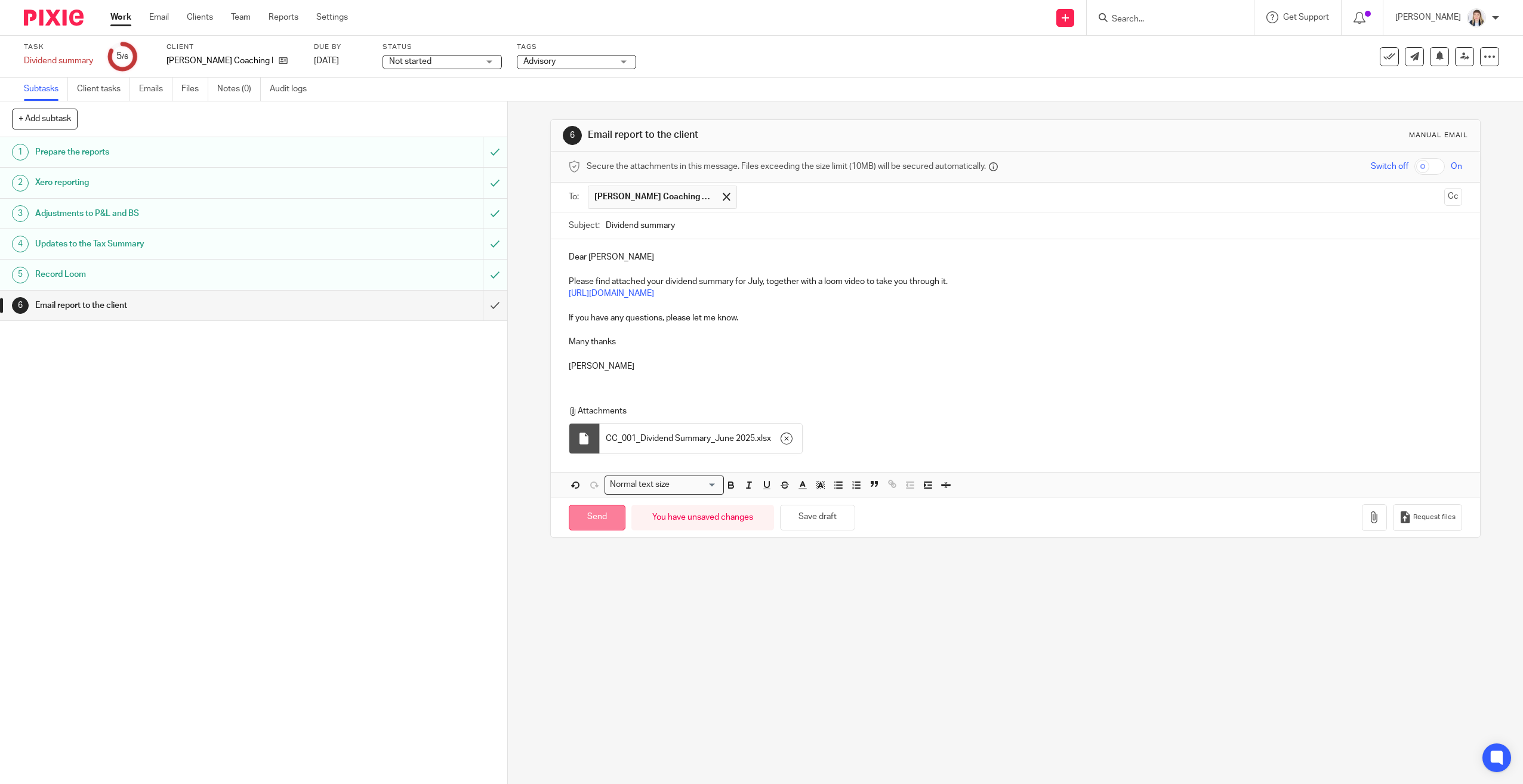 click on "Send" at bounding box center (597, 517) 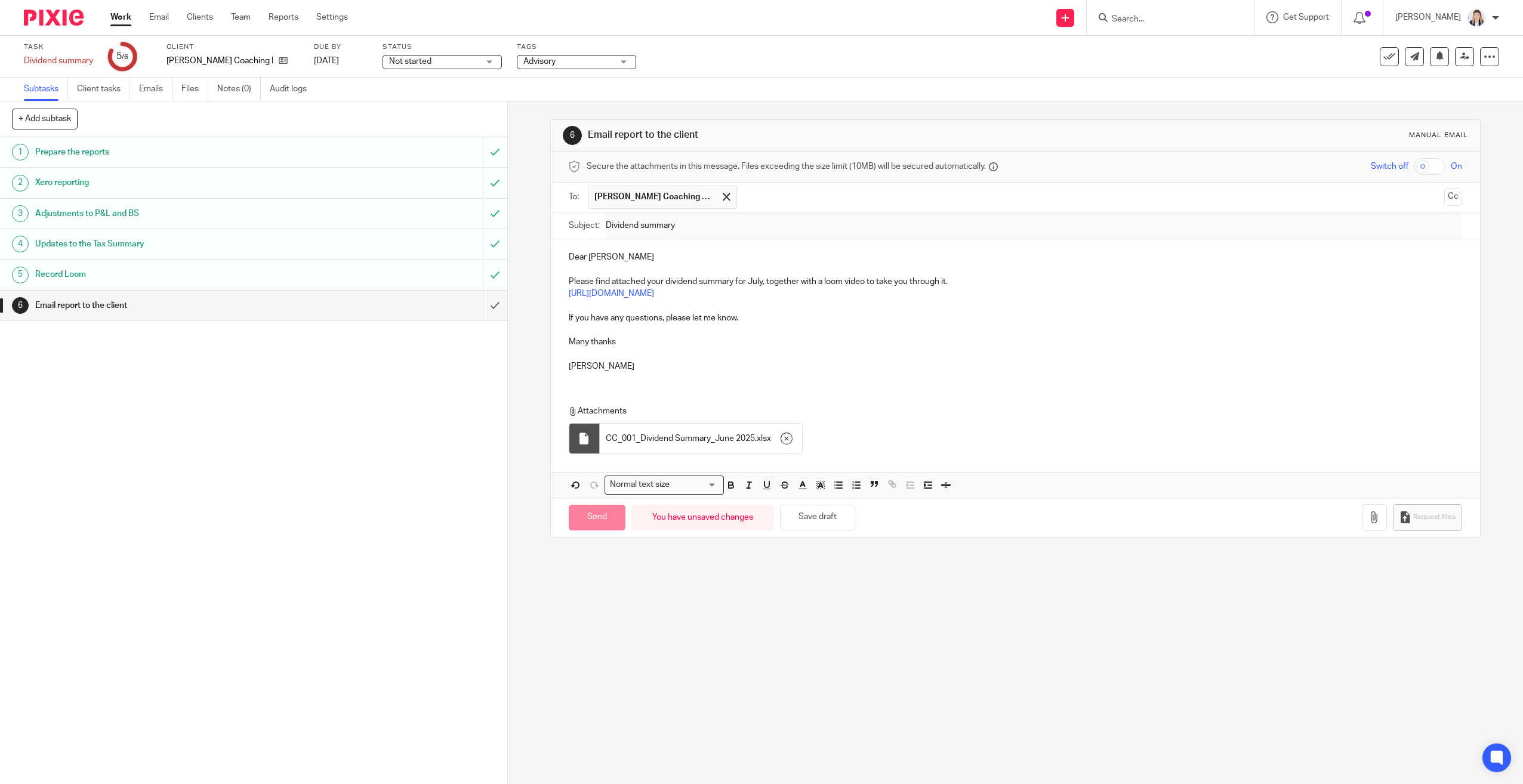 type on "Sent" 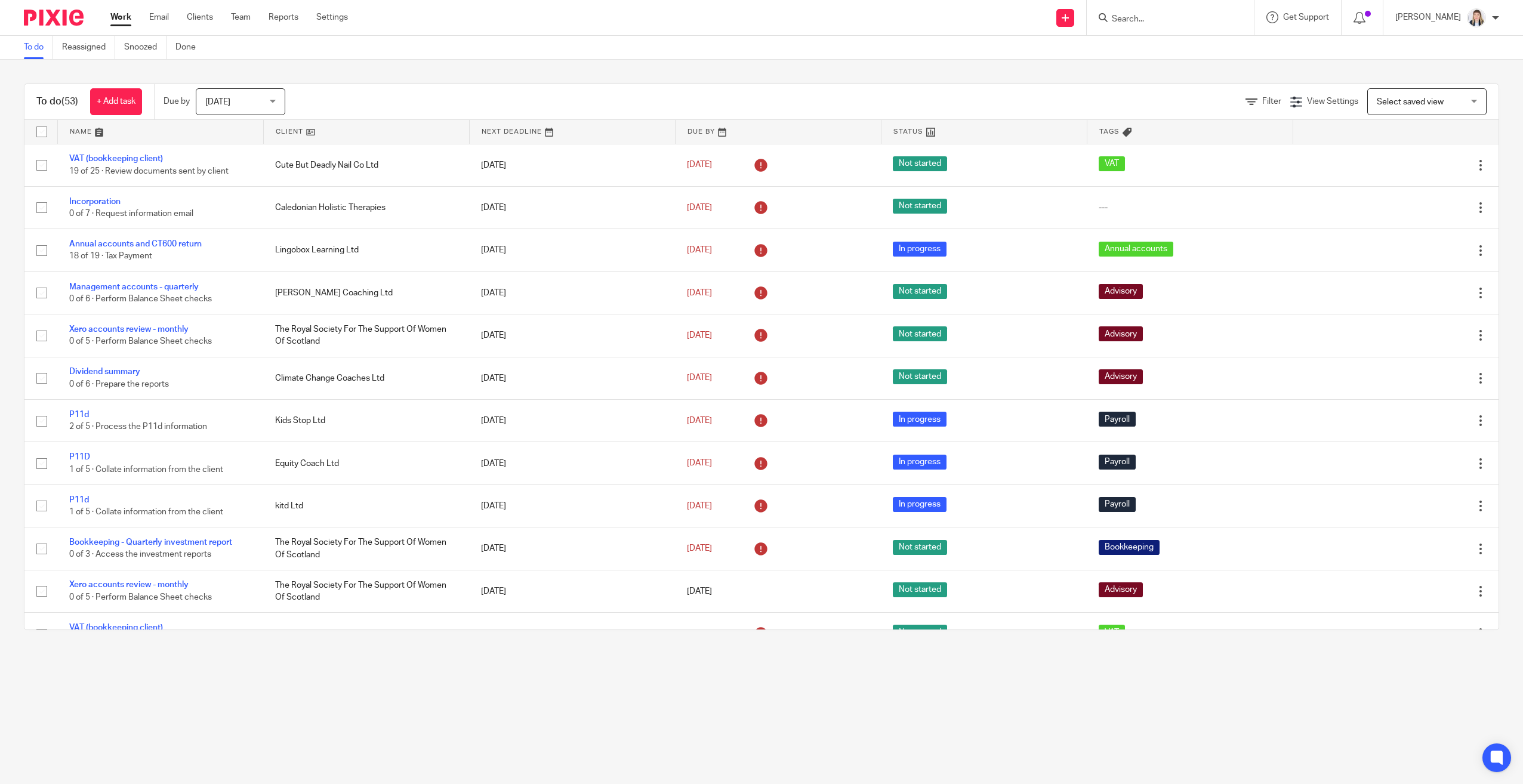 scroll, scrollTop: 0, scrollLeft: 0, axis: both 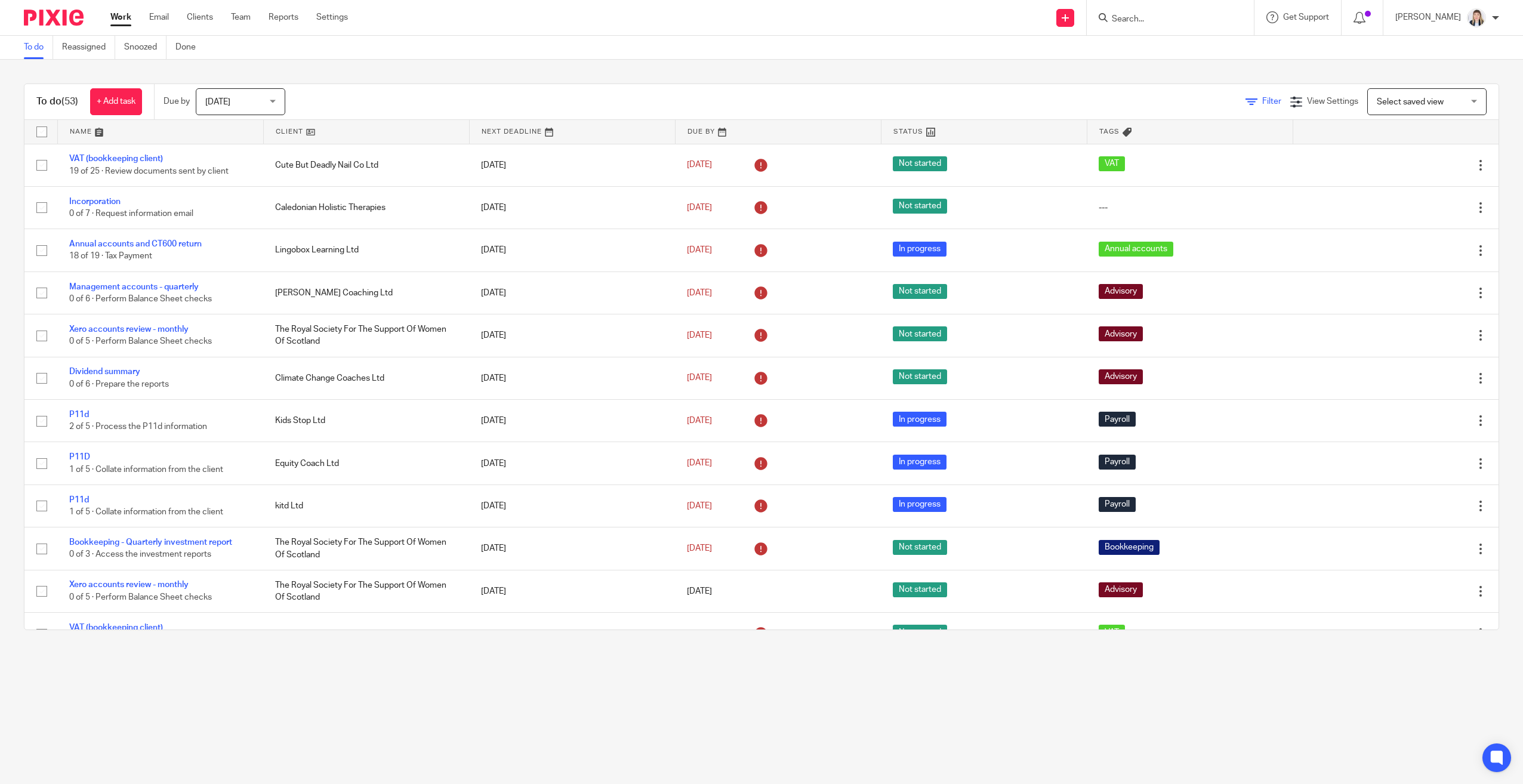 click on "Filter" at bounding box center [1272, 101] 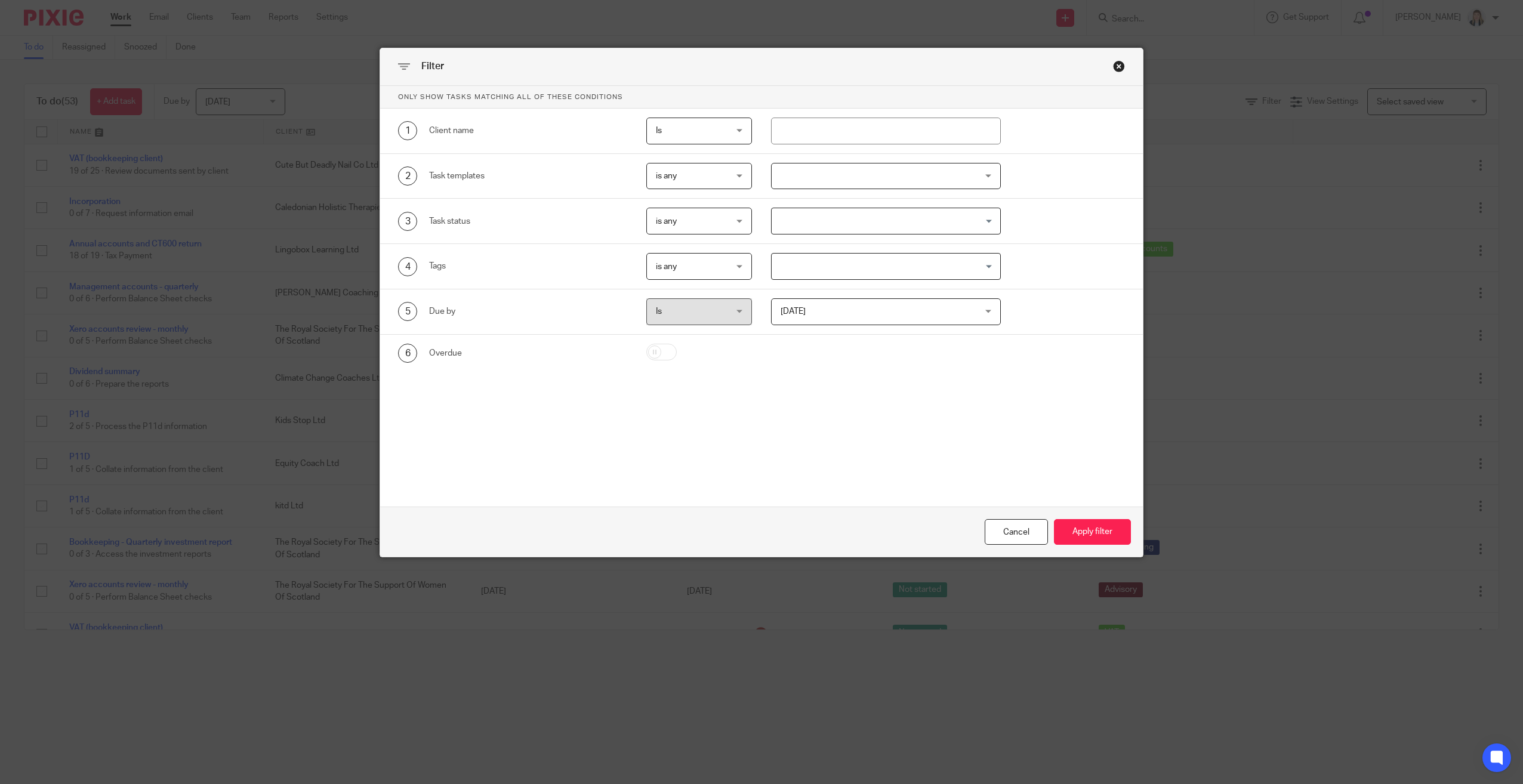 click at bounding box center (886, 176) 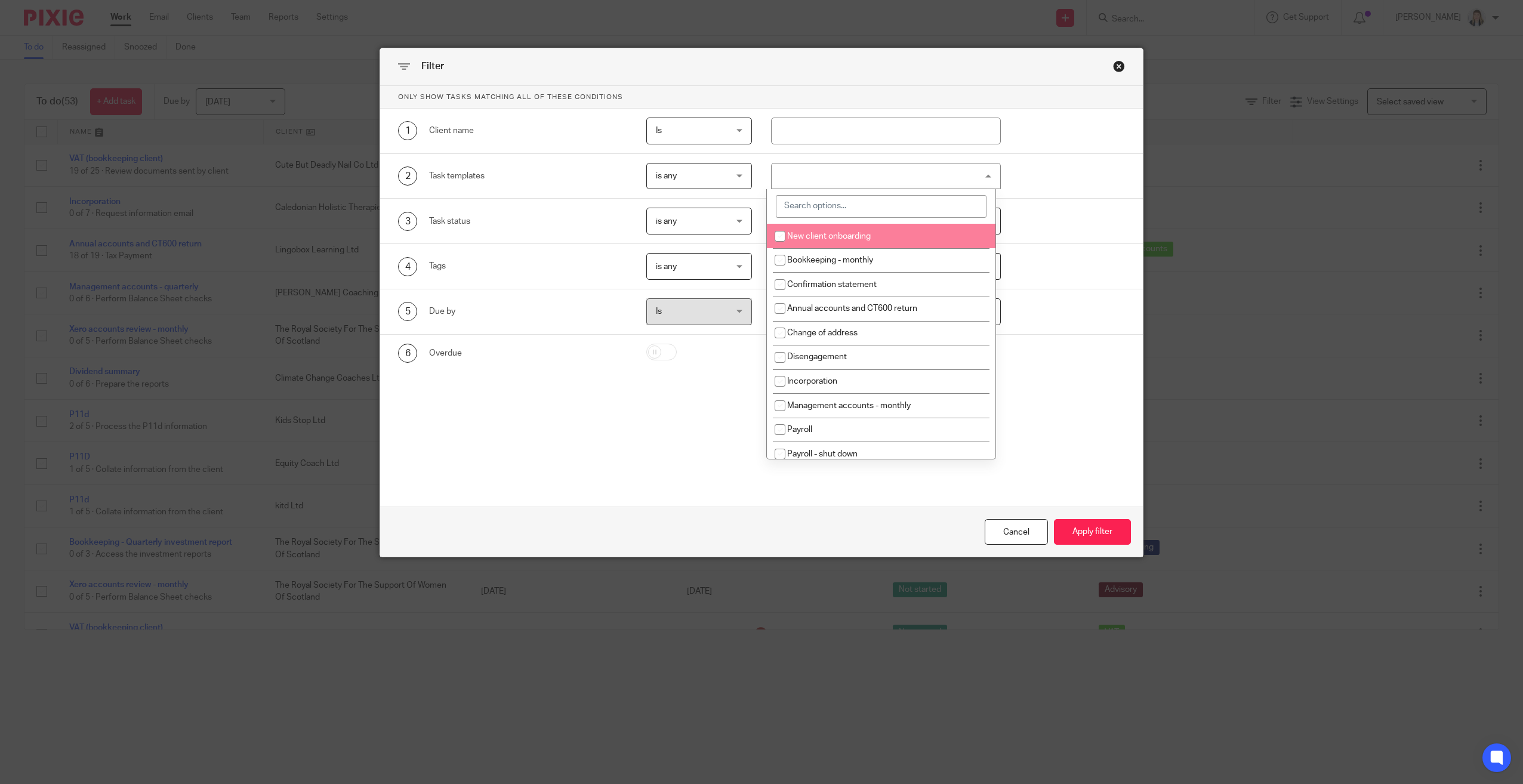 click at bounding box center [881, 206] 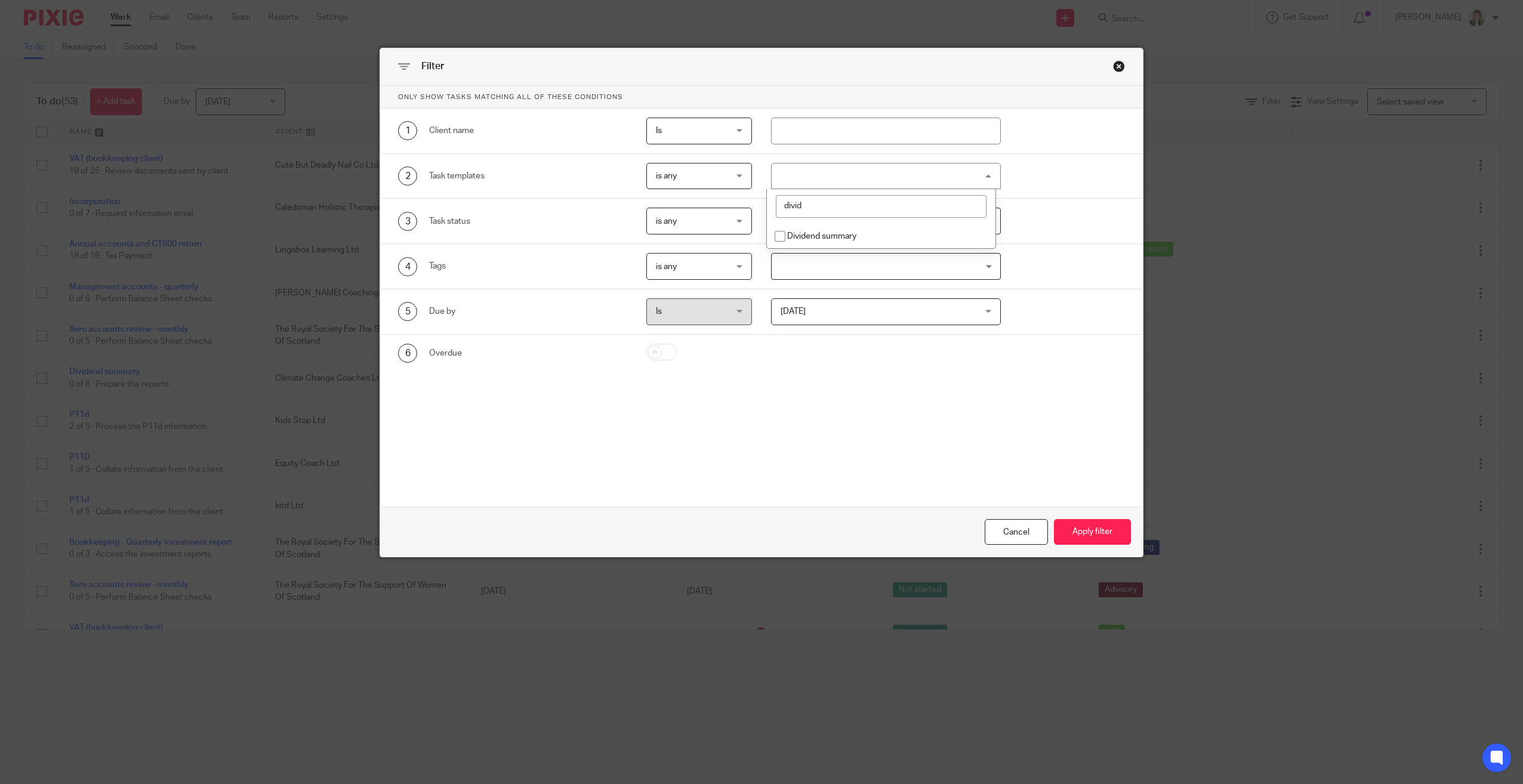 type on "divid" 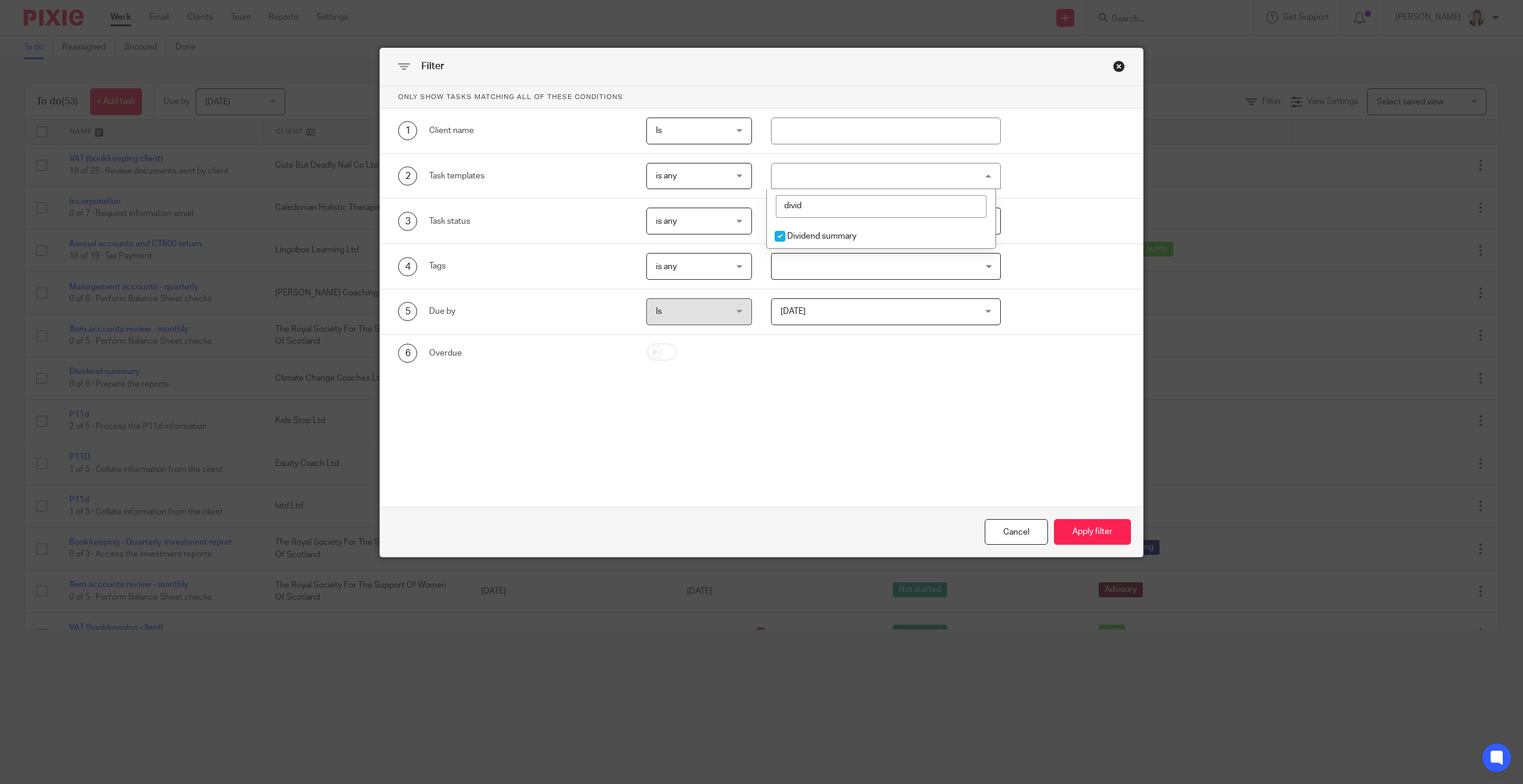 checkbox on "true" 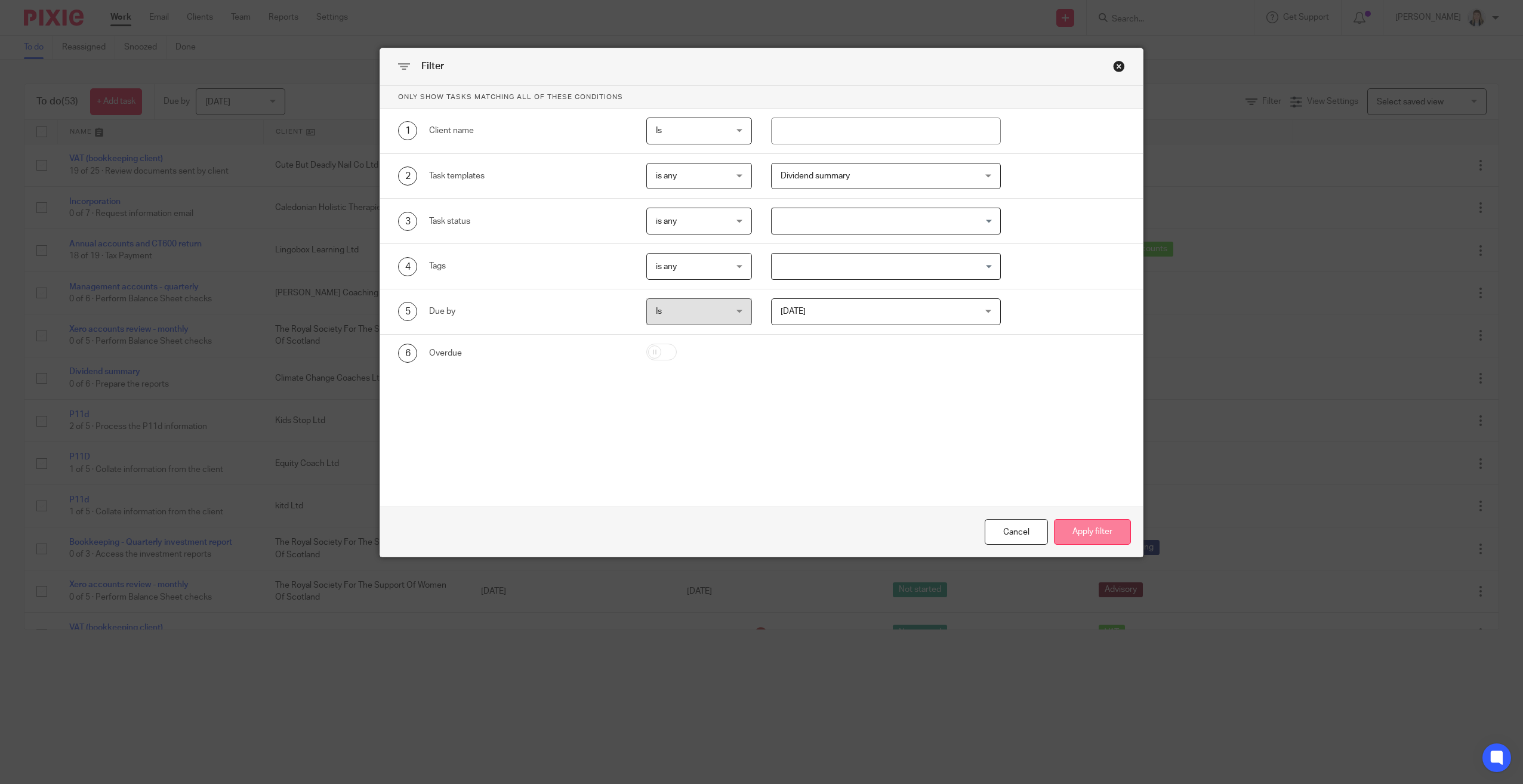 click on "Apply filter" at bounding box center [1092, 532] 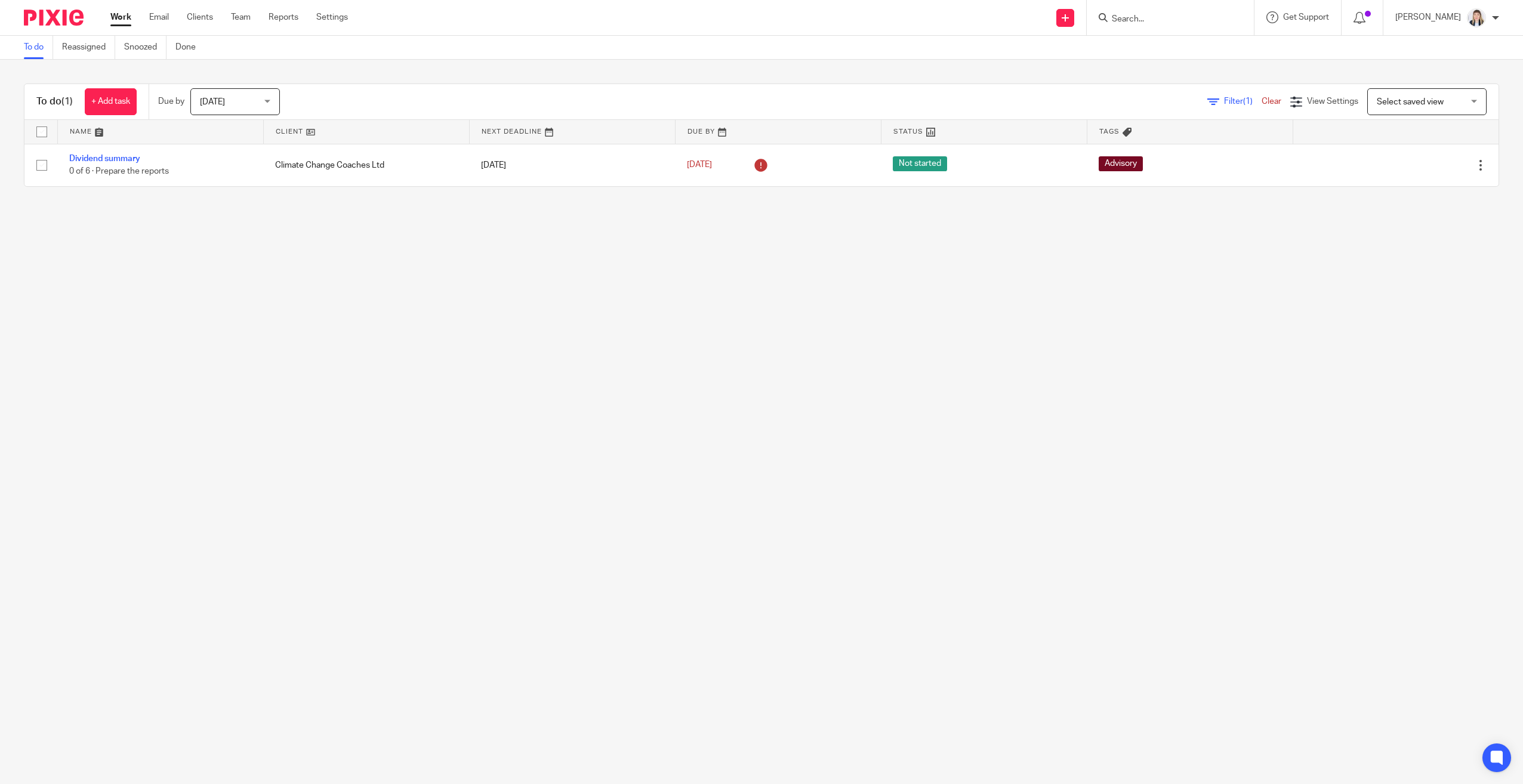 scroll, scrollTop: 0, scrollLeft: 0, axis: both 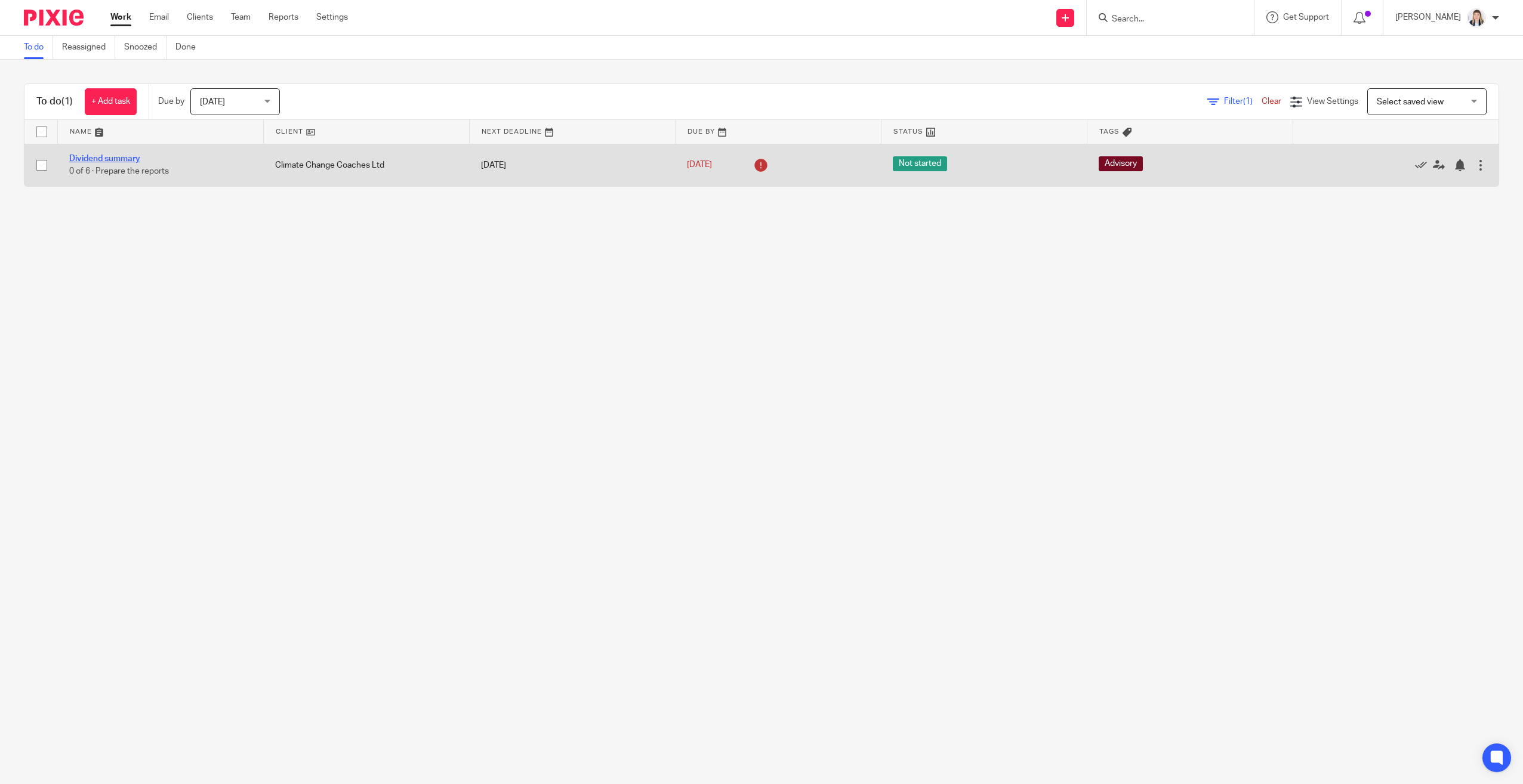click on "Dividend summary" at bounding box center (104, 159) 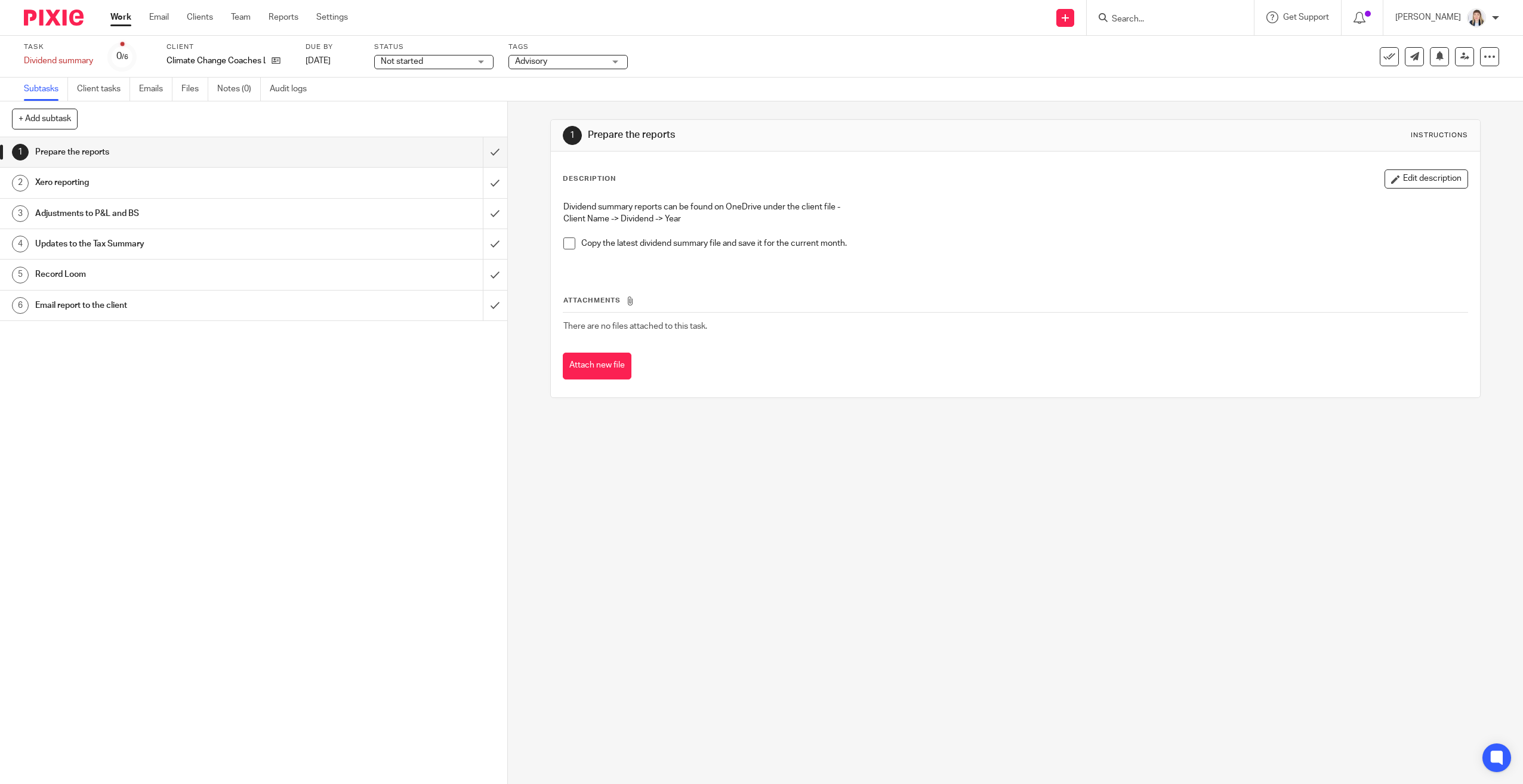 scroll, scrollTop: 0, scrollLeft: 0, axis: both 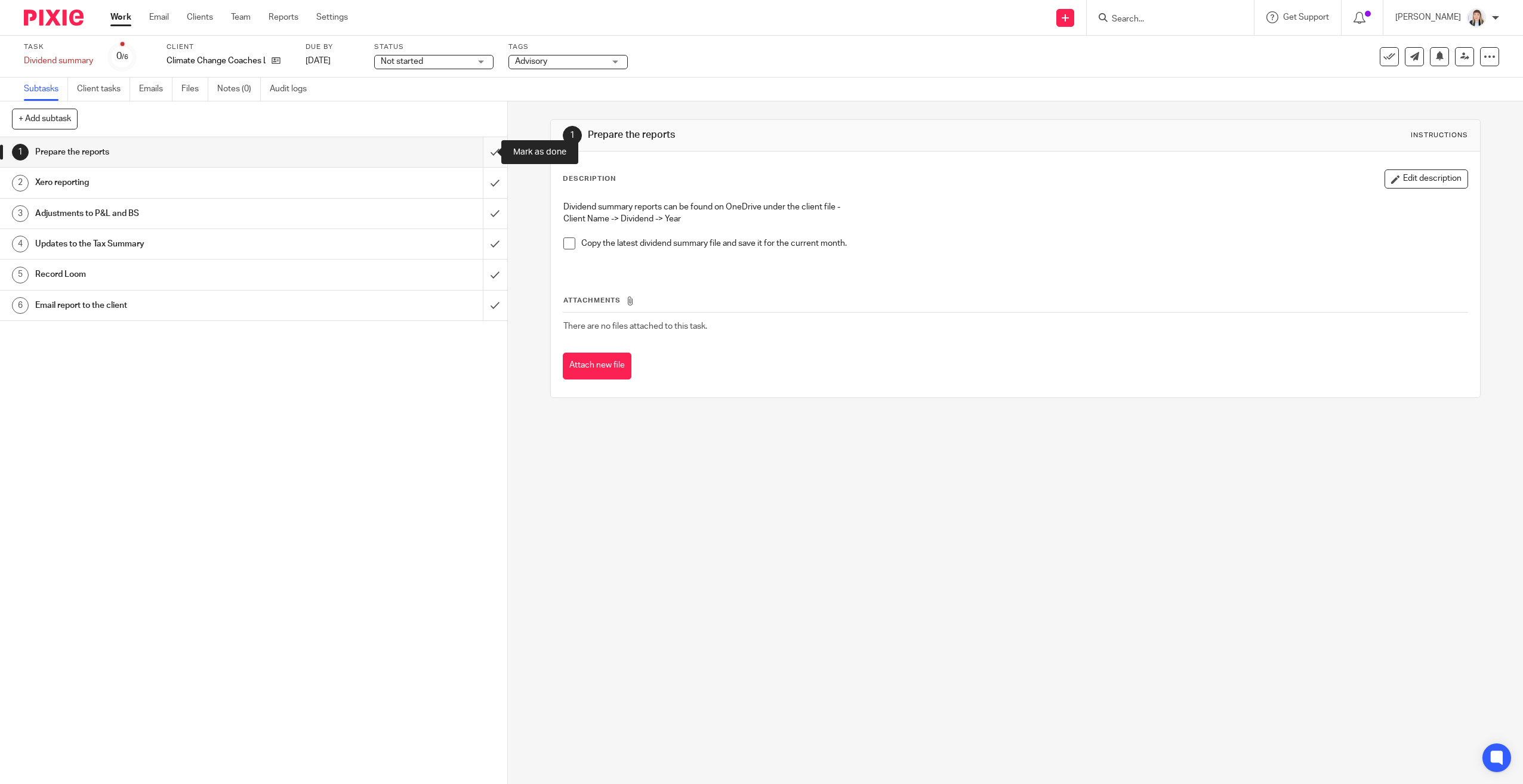 click at bounding box center [254, 152] 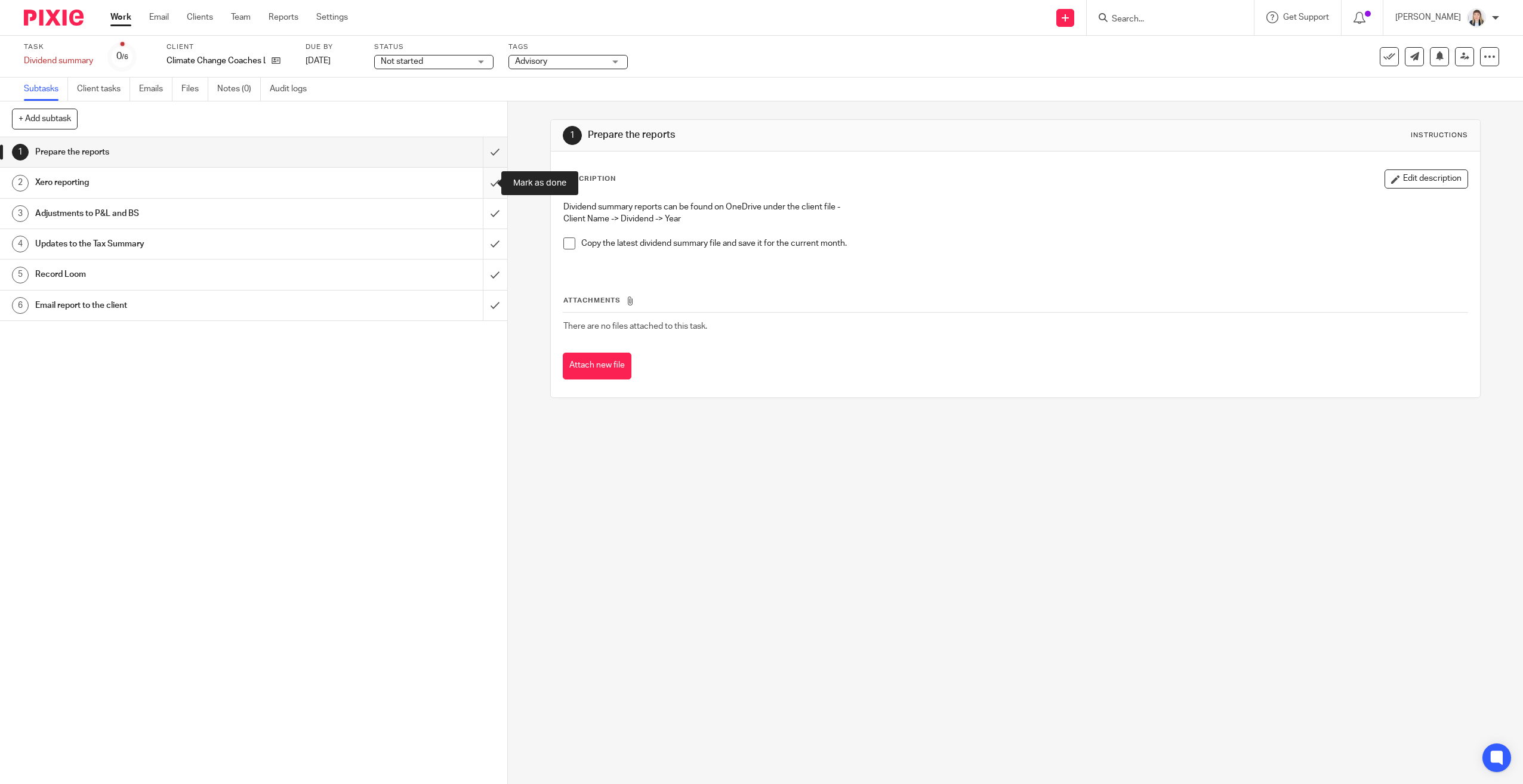 click at bounding box center (254, 183) 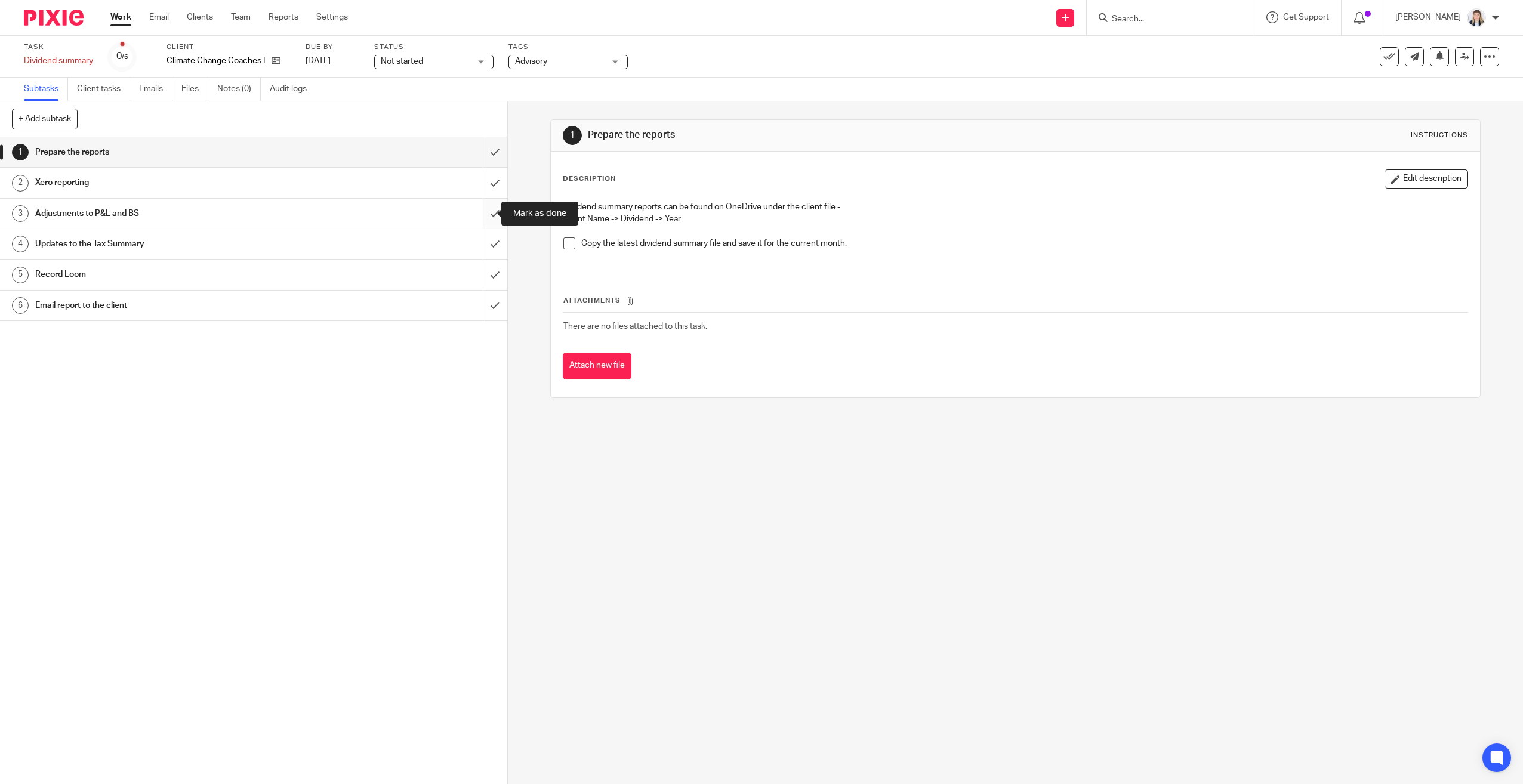 click at bounding box center [254, 214] 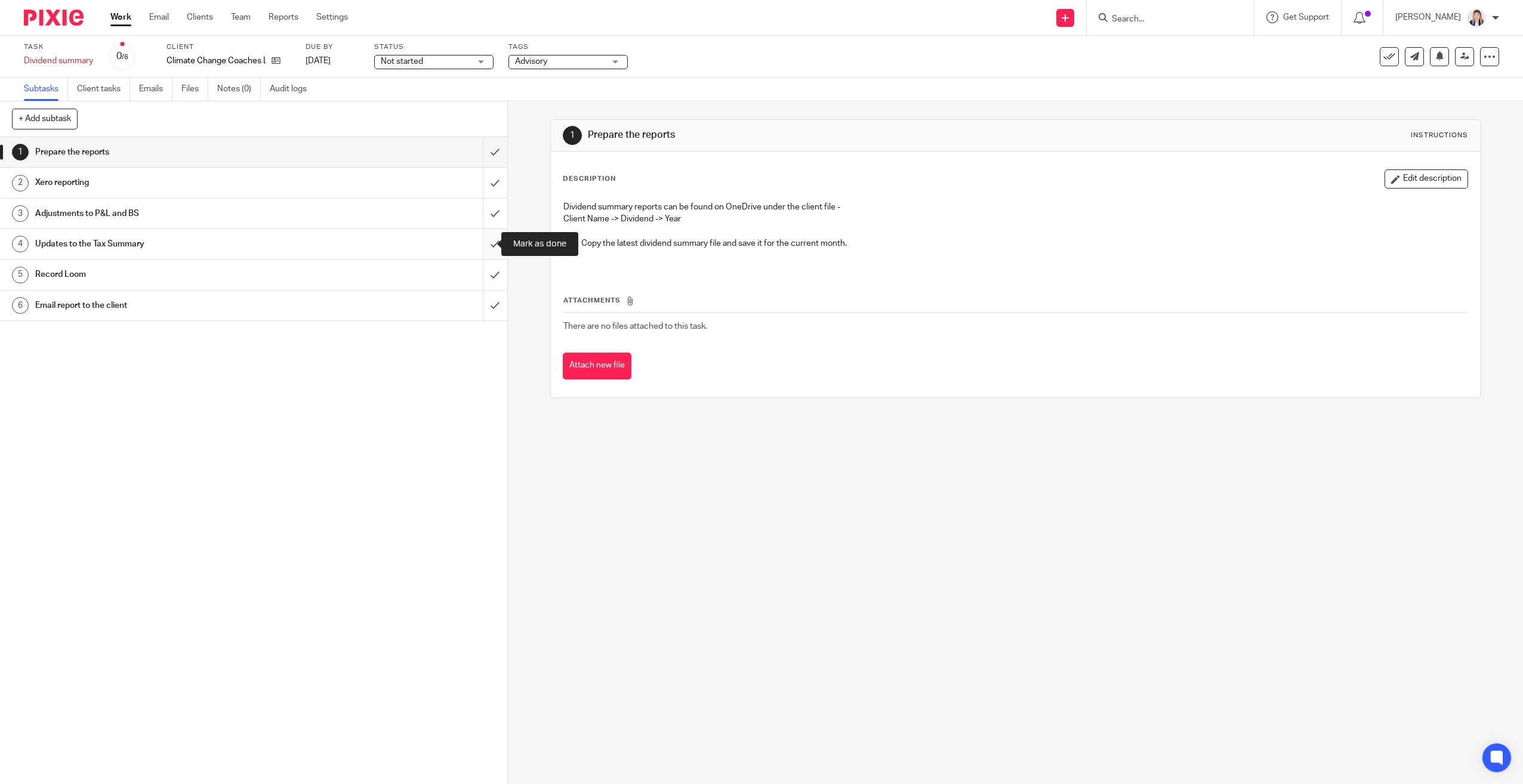 click at bounding box center (254, 244) 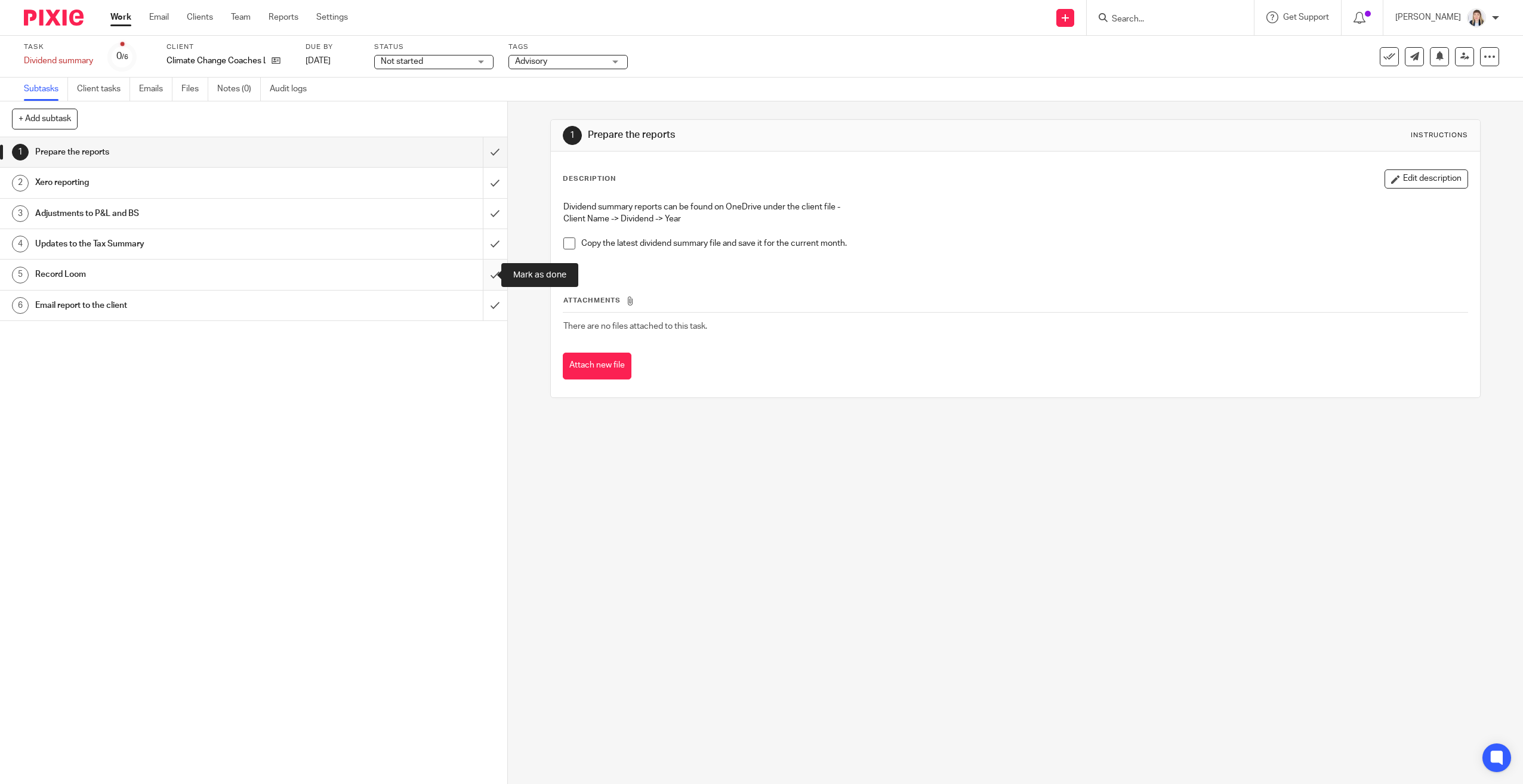 click at bounding box center (254, 274) 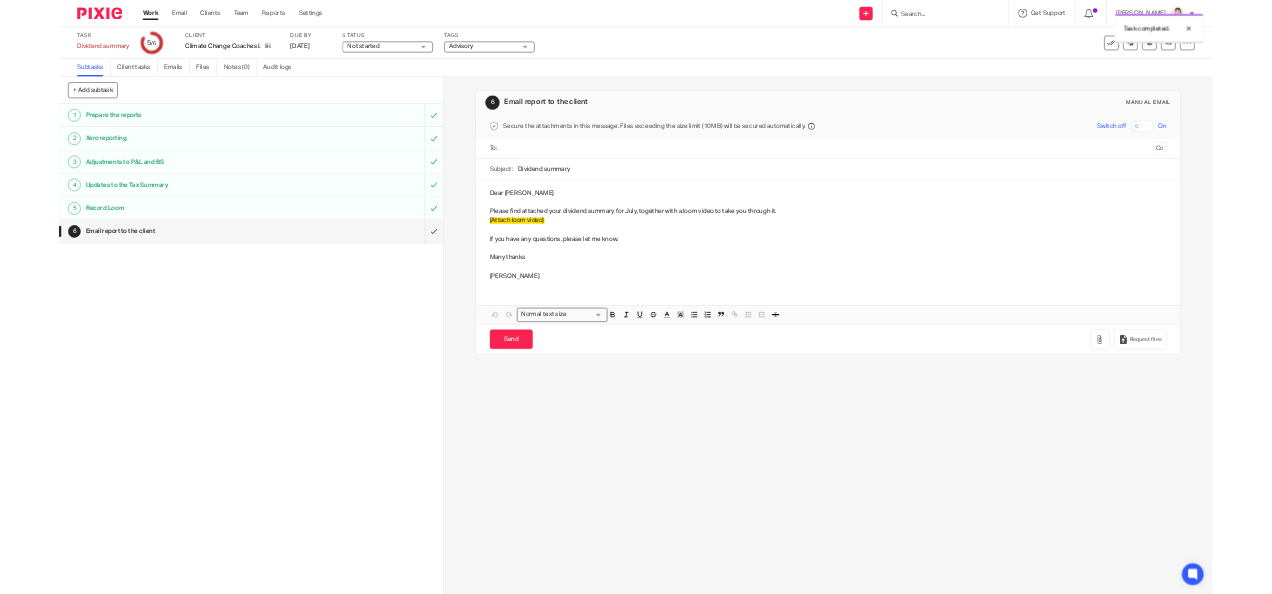 scroll, scrollTop: 0, scrollLeft: 0, axis: both 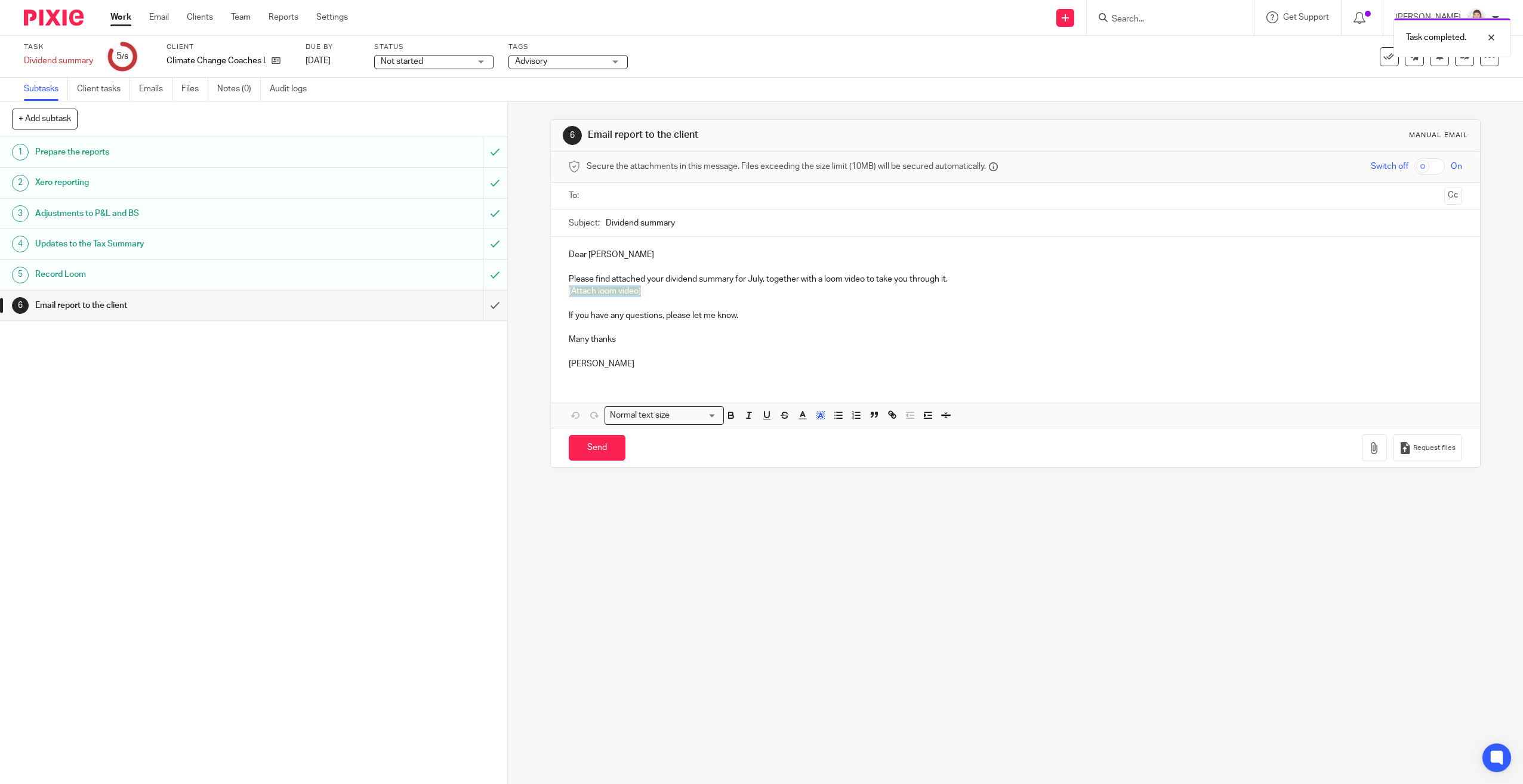 drag, startPoint x: 680, startPoint y: 288, endPoint x: 544, endPoint y: 291, distance: 136.03308 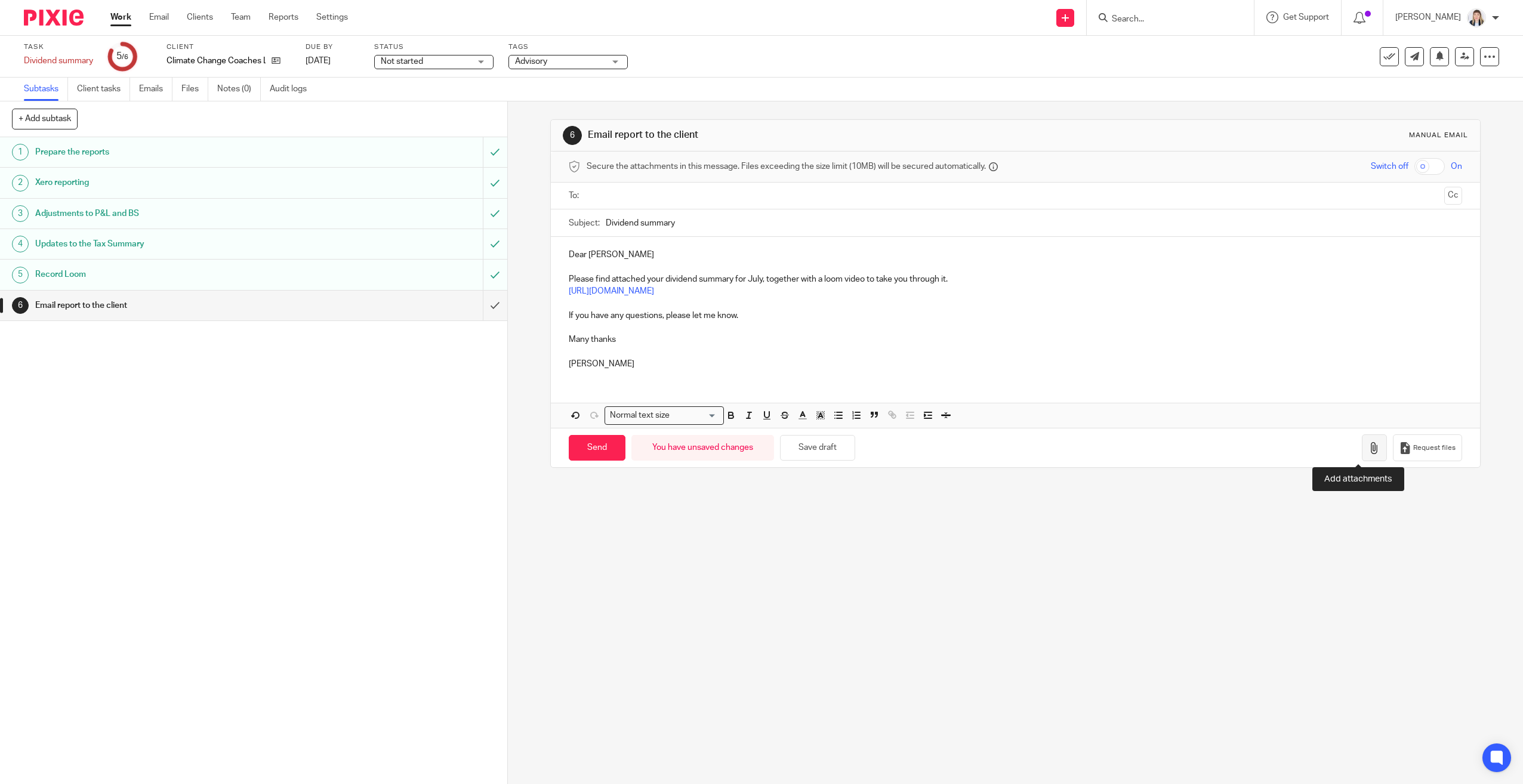 click at bounding box center [1374, 448] 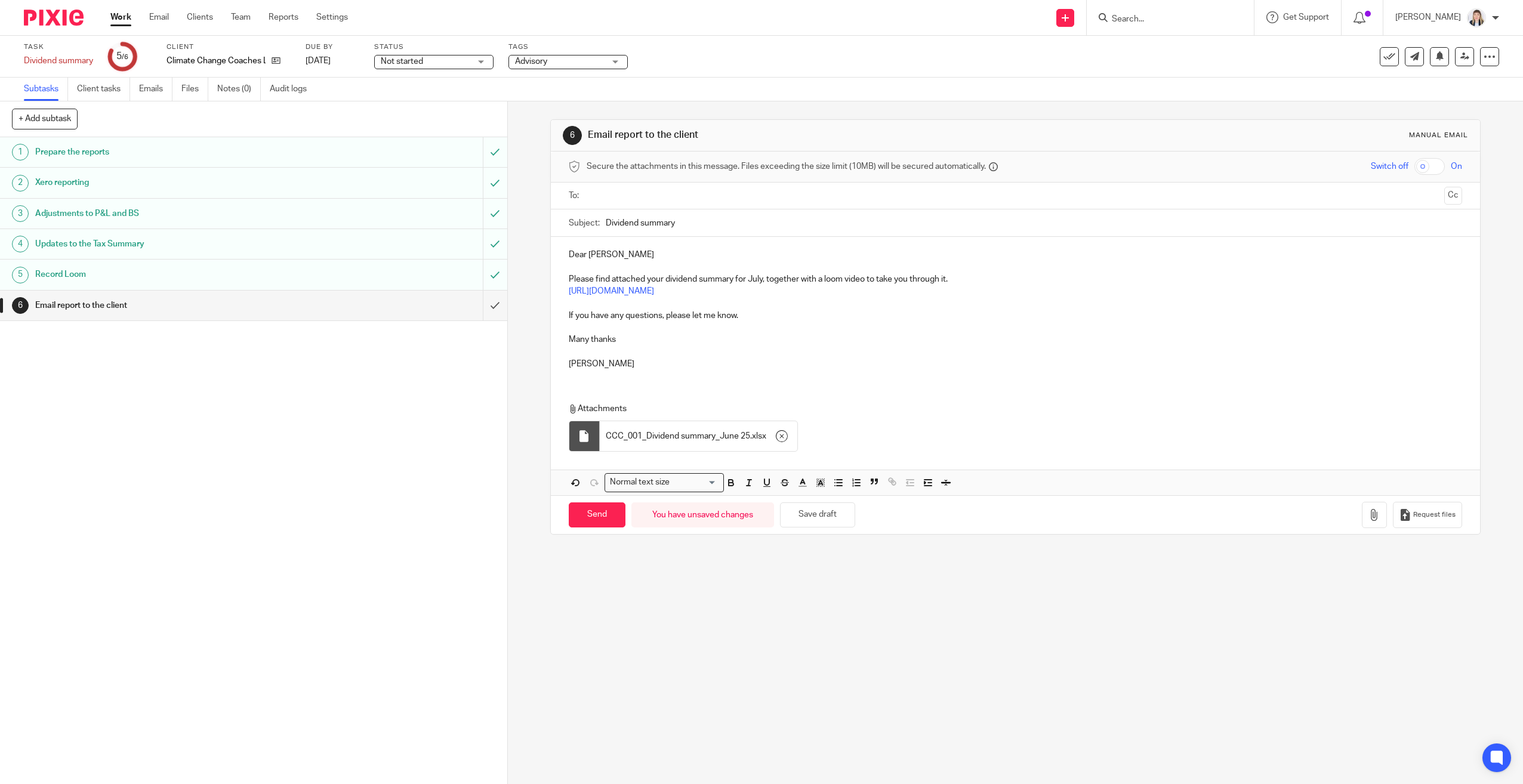 click on "[PERSON_NAME]" at bounding box center (1016, 357) 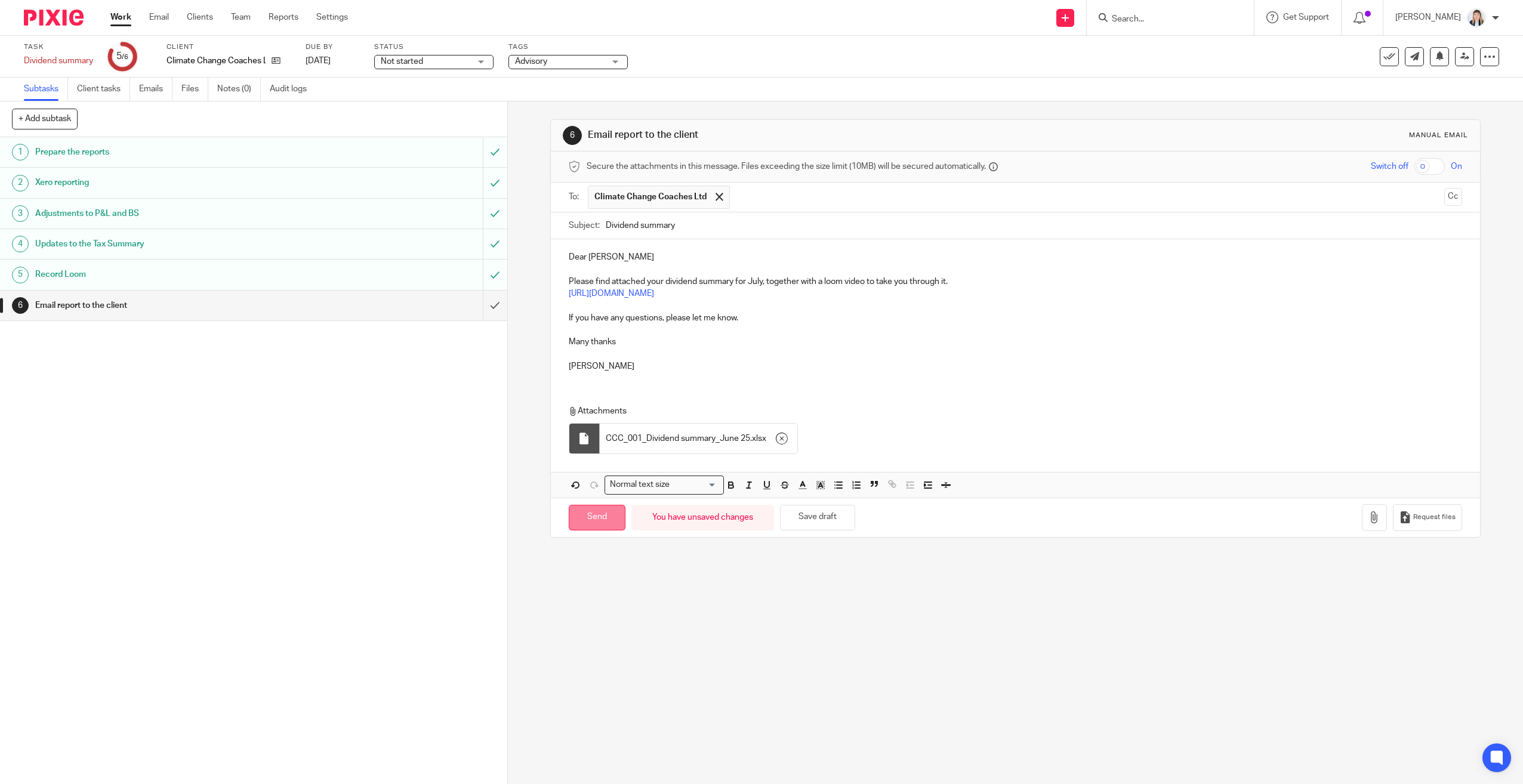 click on "Send" at bounding box center [597, 517] 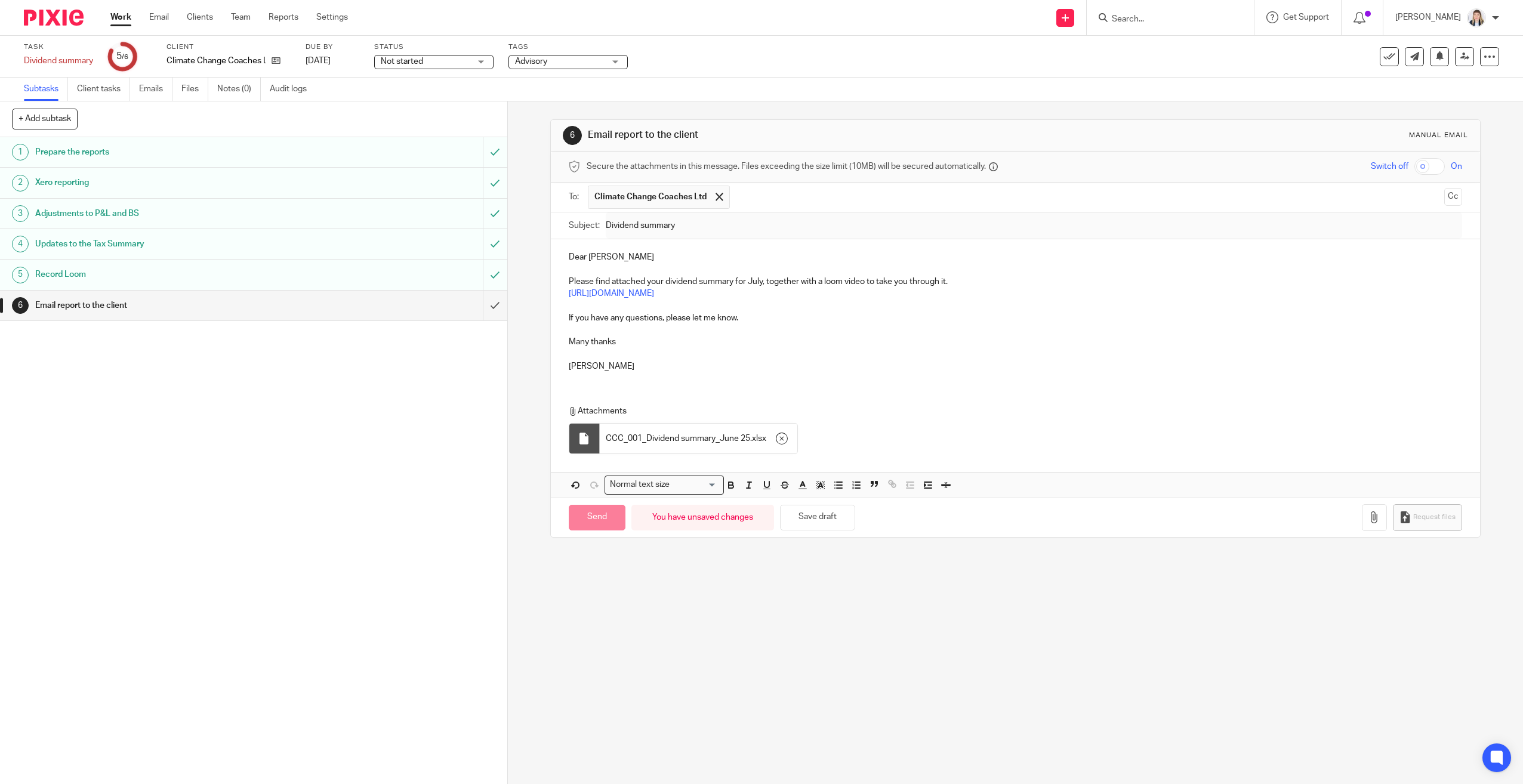type on "Sent" 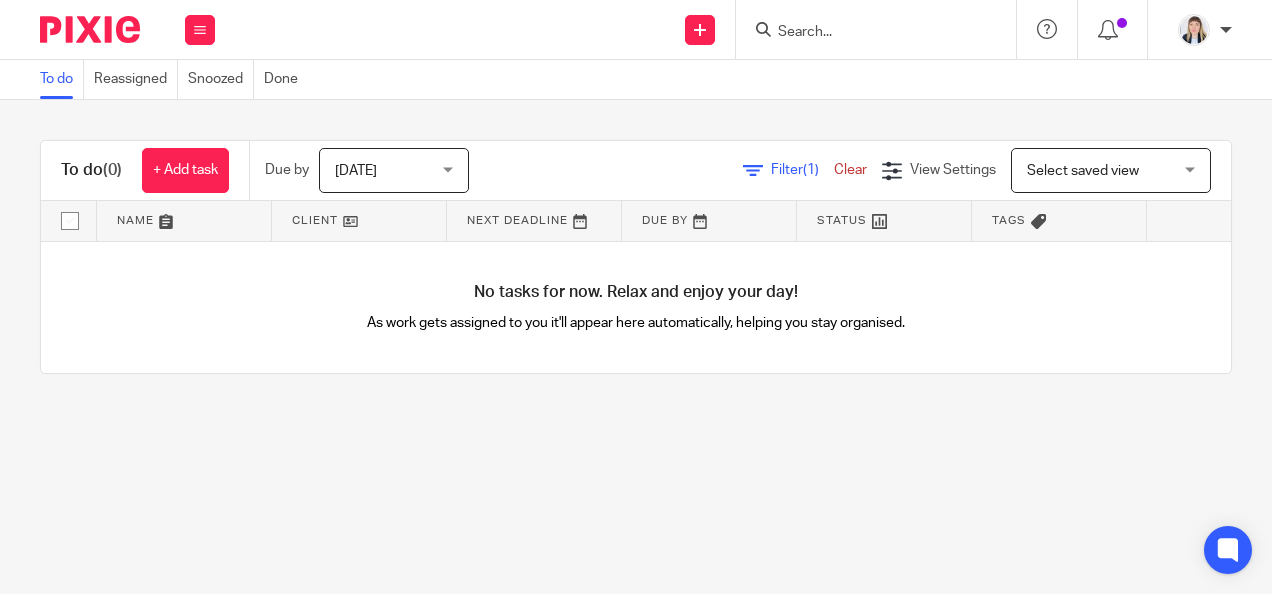 scroll, scrollTop: 0, scrollLeft: 0, axis: both 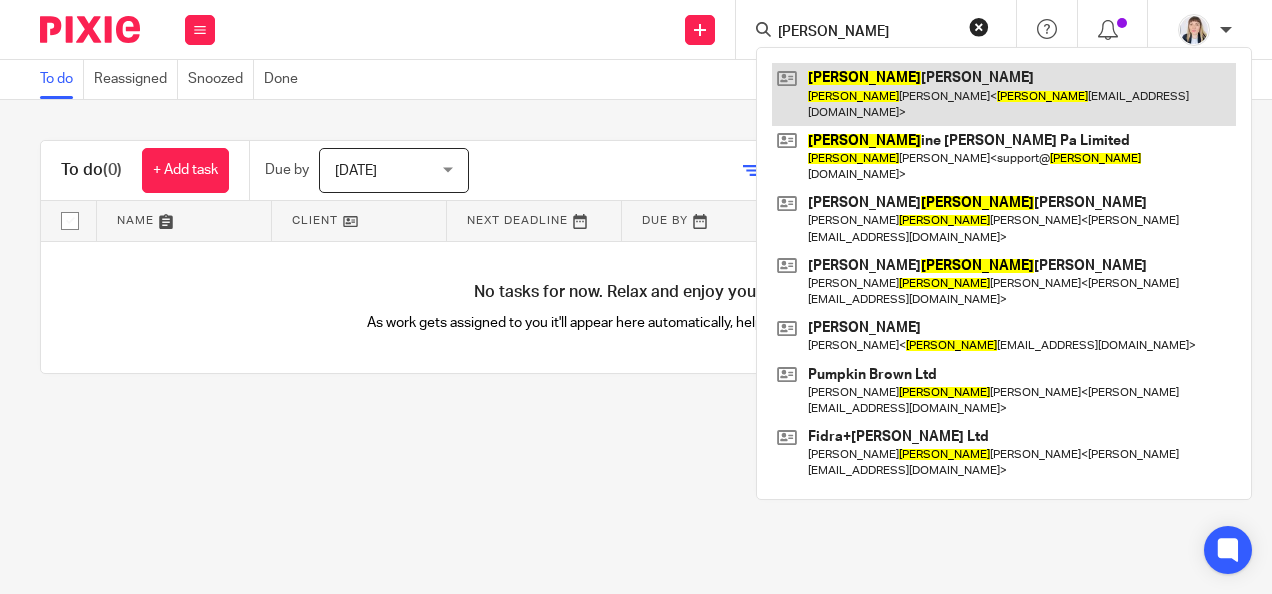 type on "CATHER" 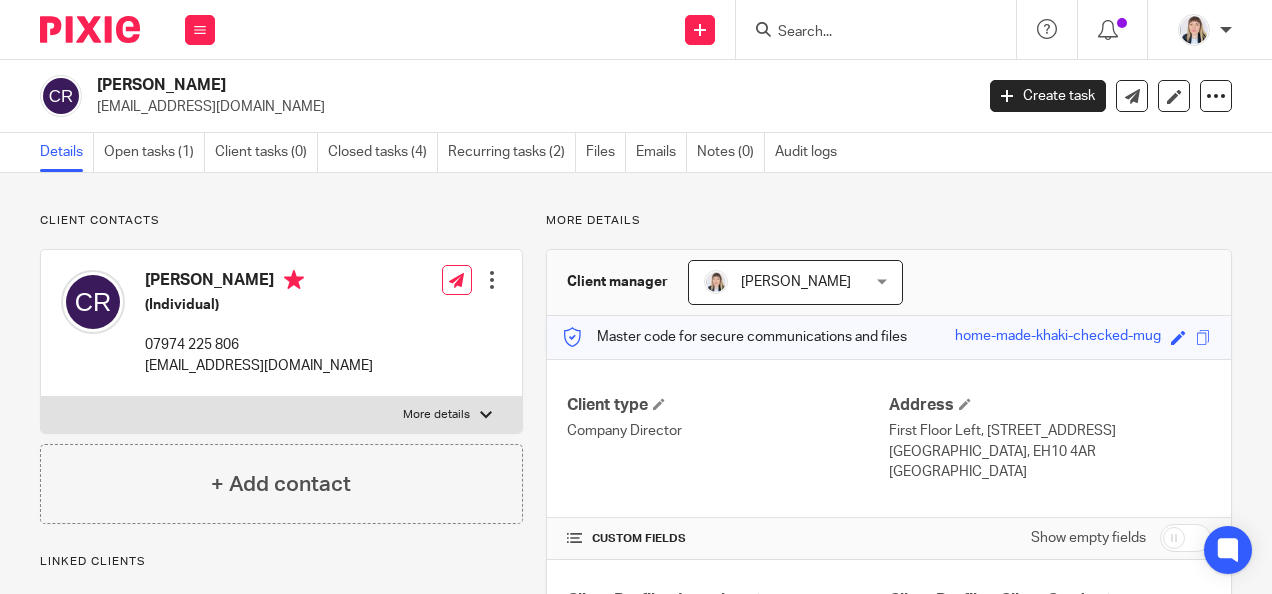 scroll, scrollTop: 0, scrollLeft: 0, axis: both 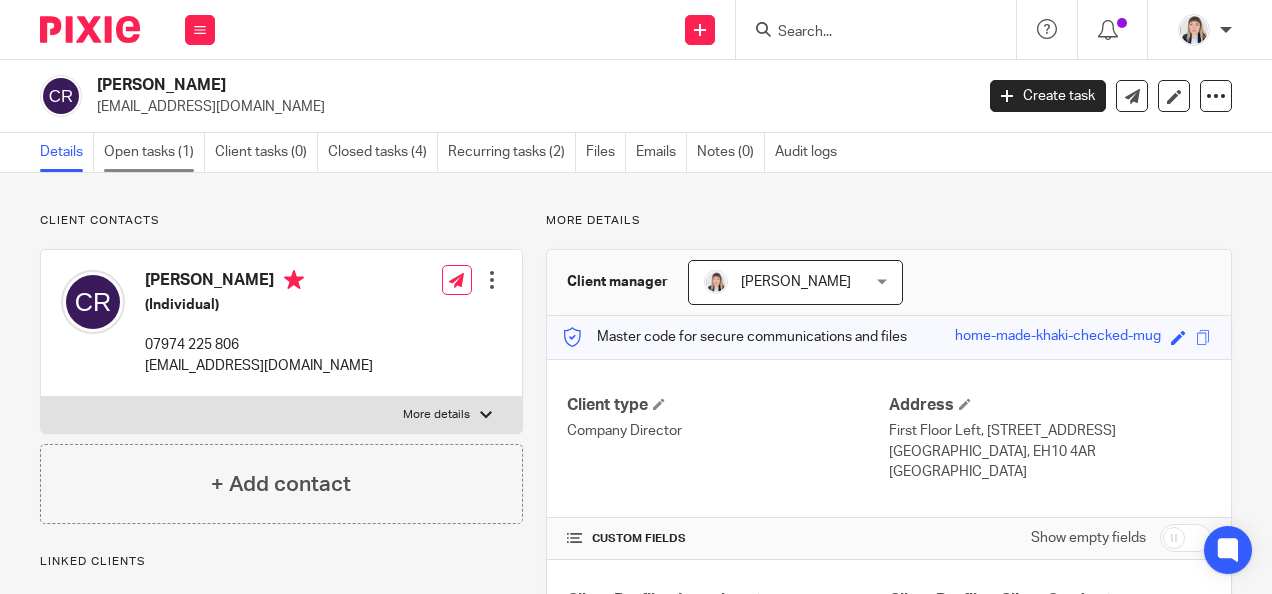 click on "Open tasks (1)" at bounding box center (154, 152) 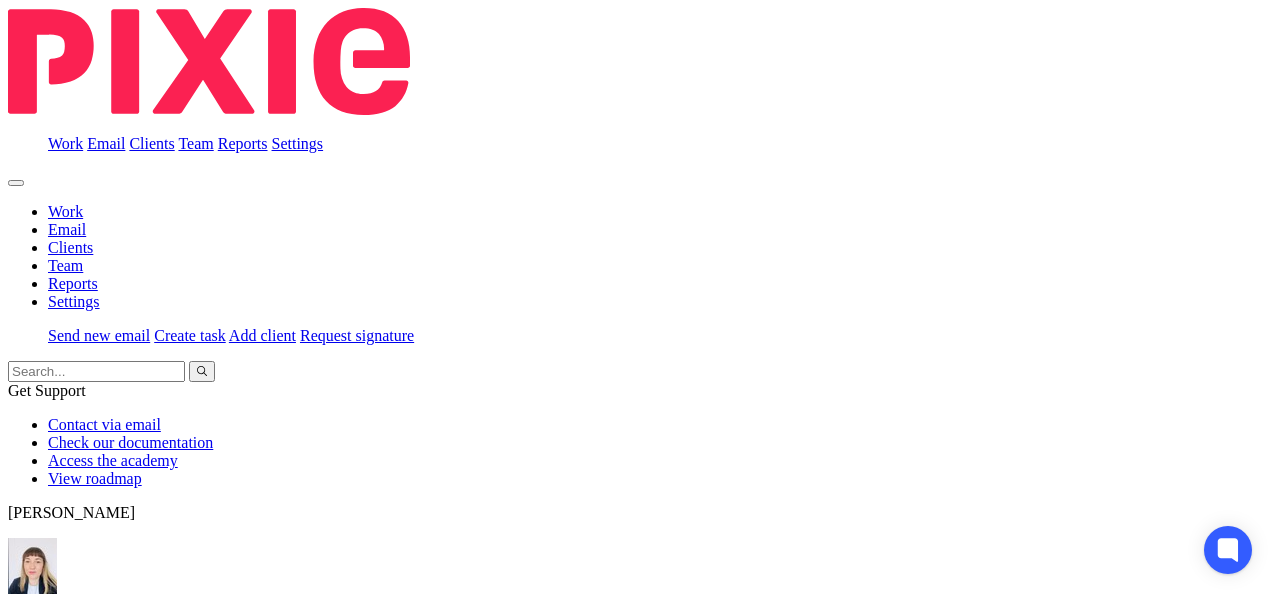 scroll, scrollTop: 0, scrollLeft: 0, axis: both 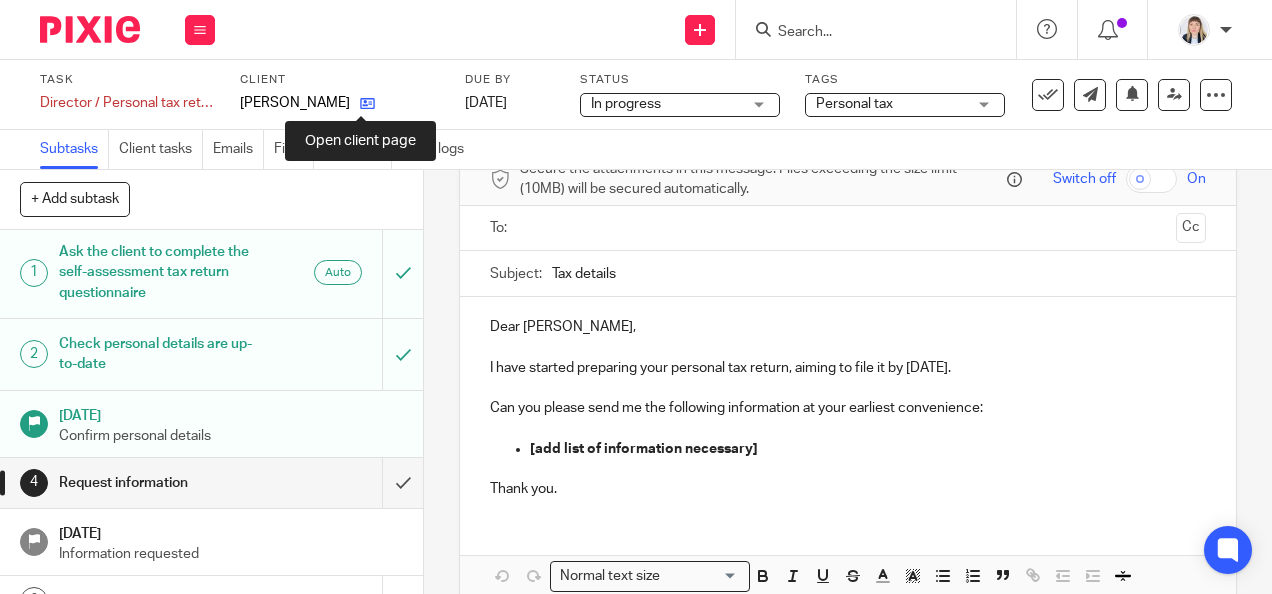 click at bounding box center (367, 103) 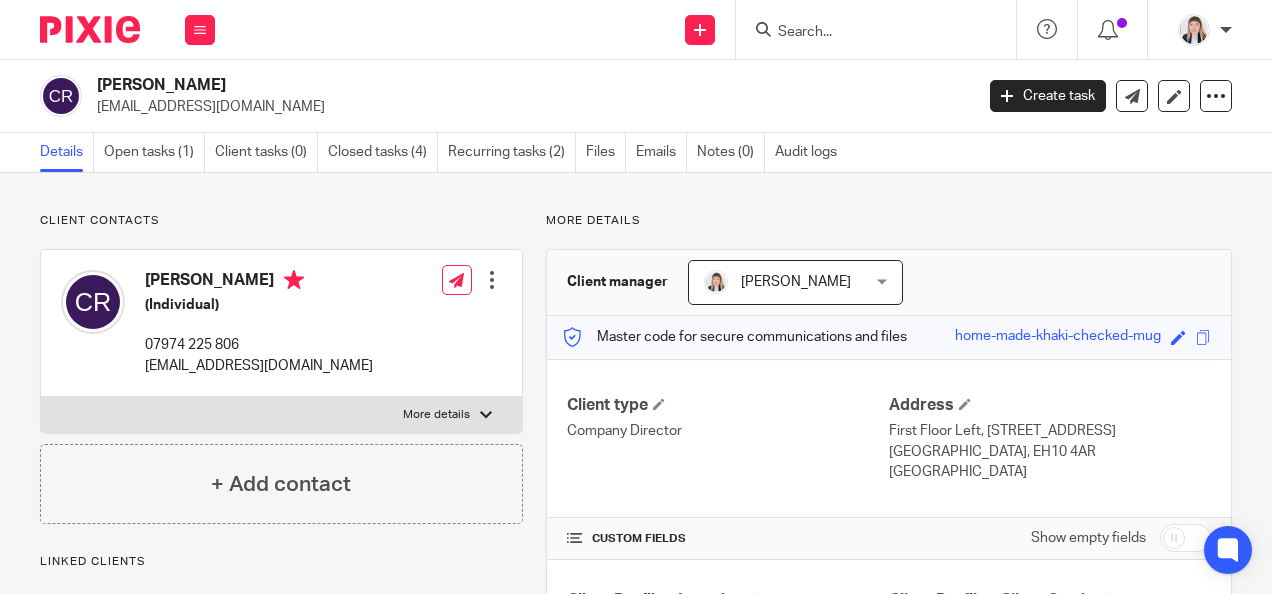 scroll, scrollTop: 0, scrollLeft: 0, axis: both 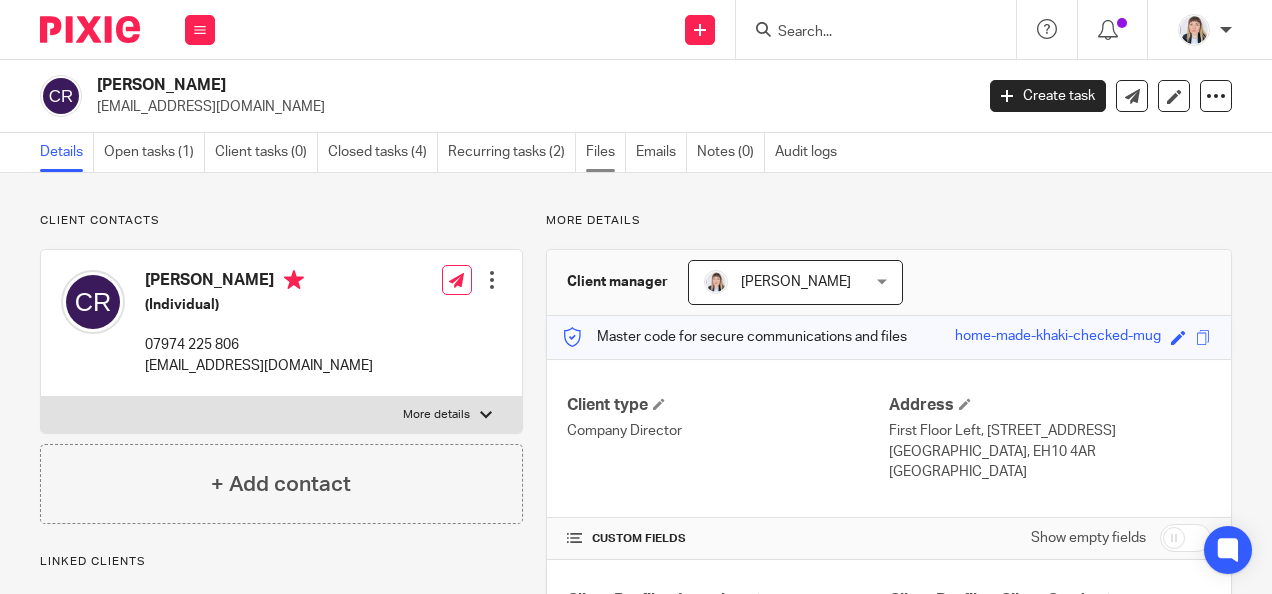 click on "Files" at bounding box center [606, 152] 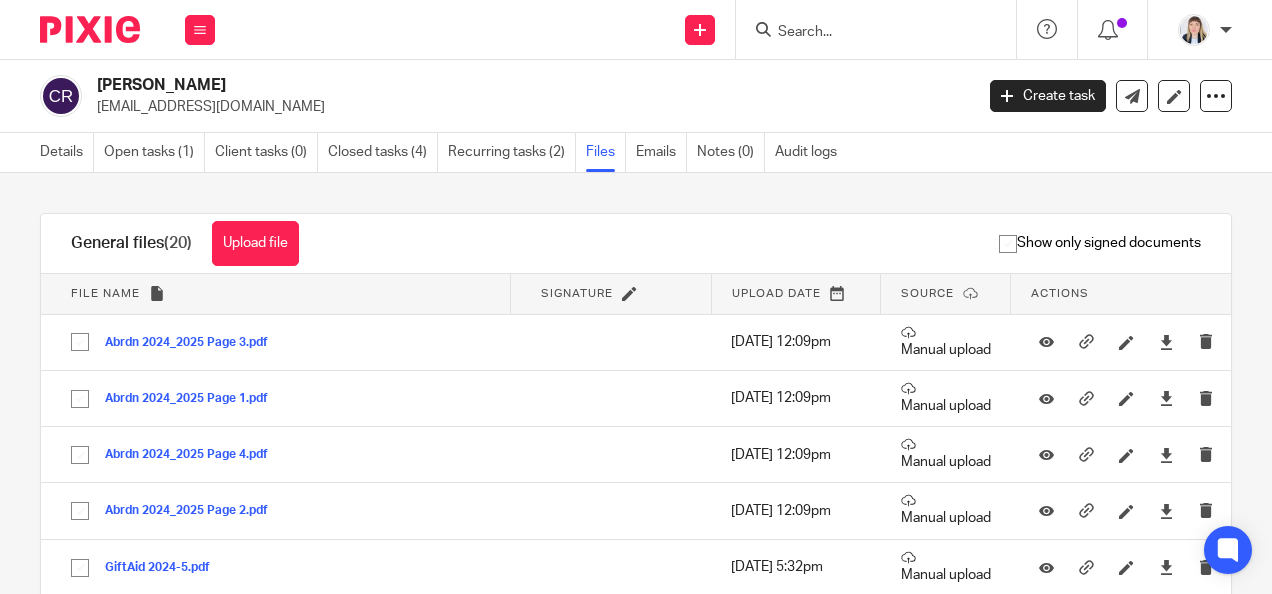 scroll, scrollTop: 0, scrollLeft: 0, axis: both 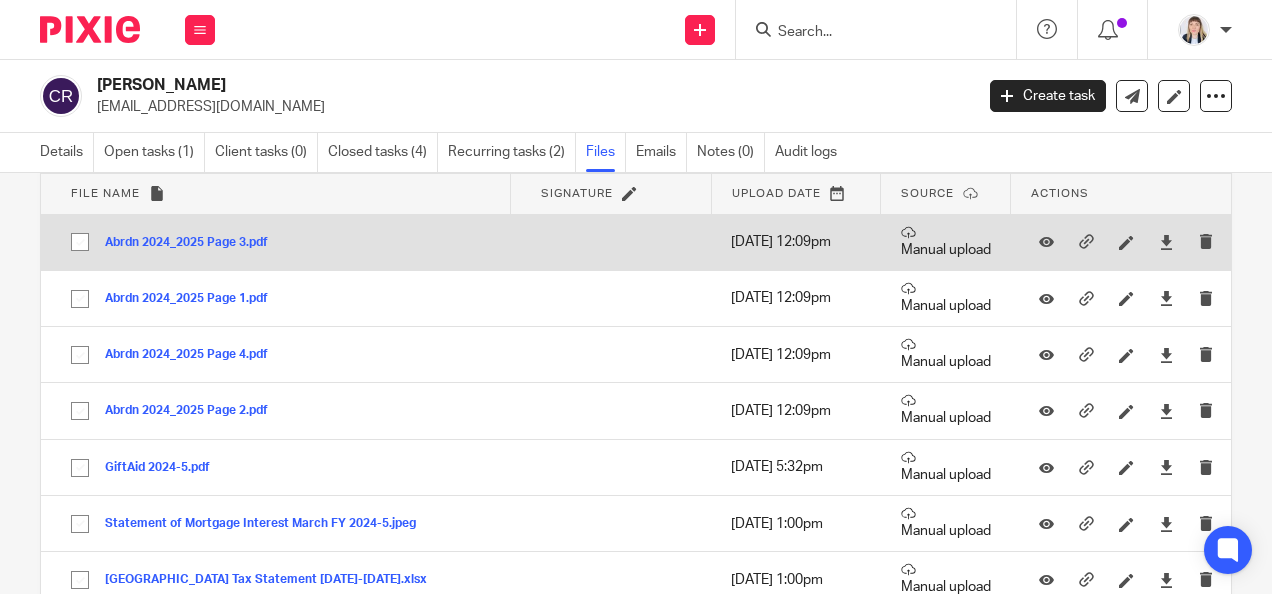 click at bounding box center [80, 242] 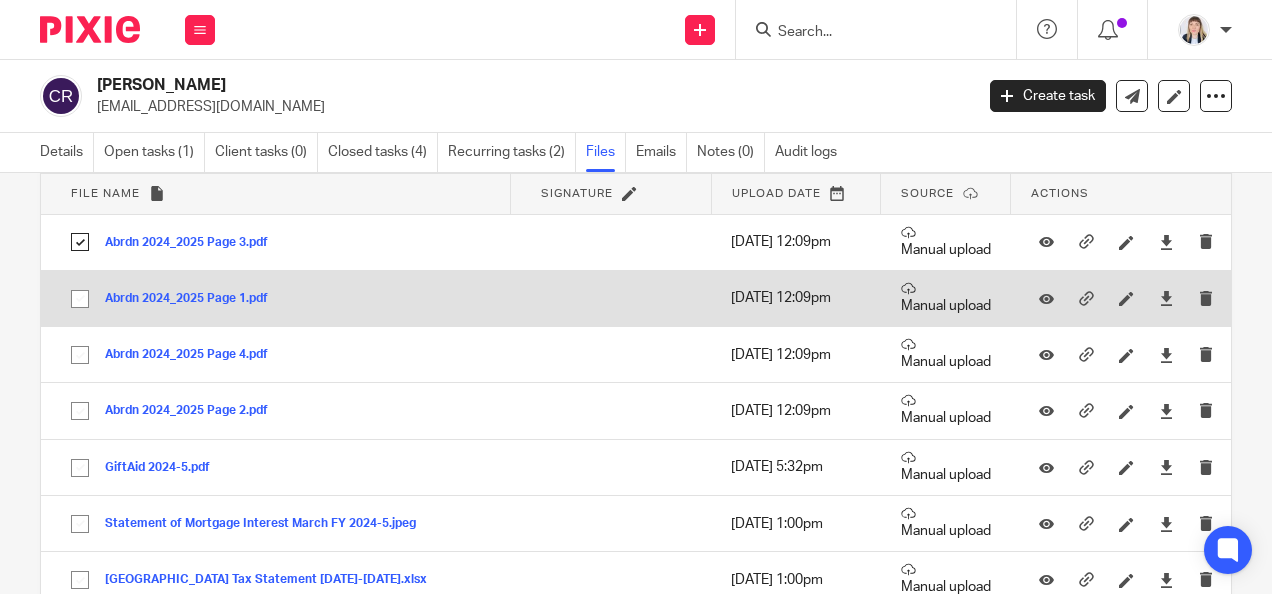click at bounding box center (80, 299) 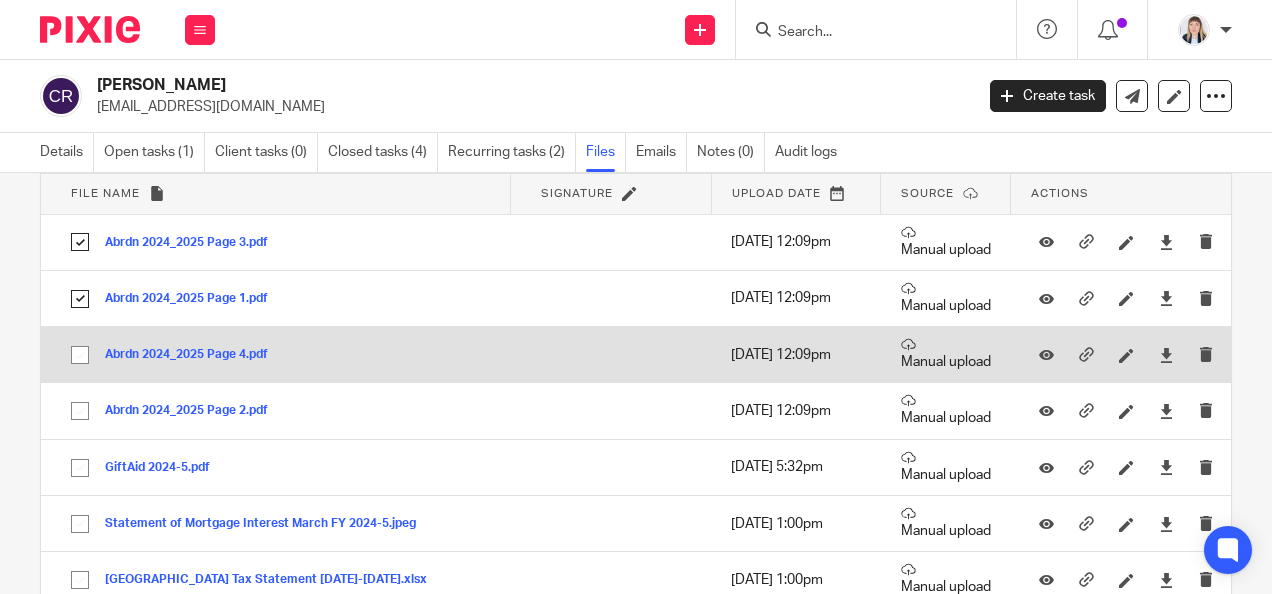 click at bounding box center (80, 355) 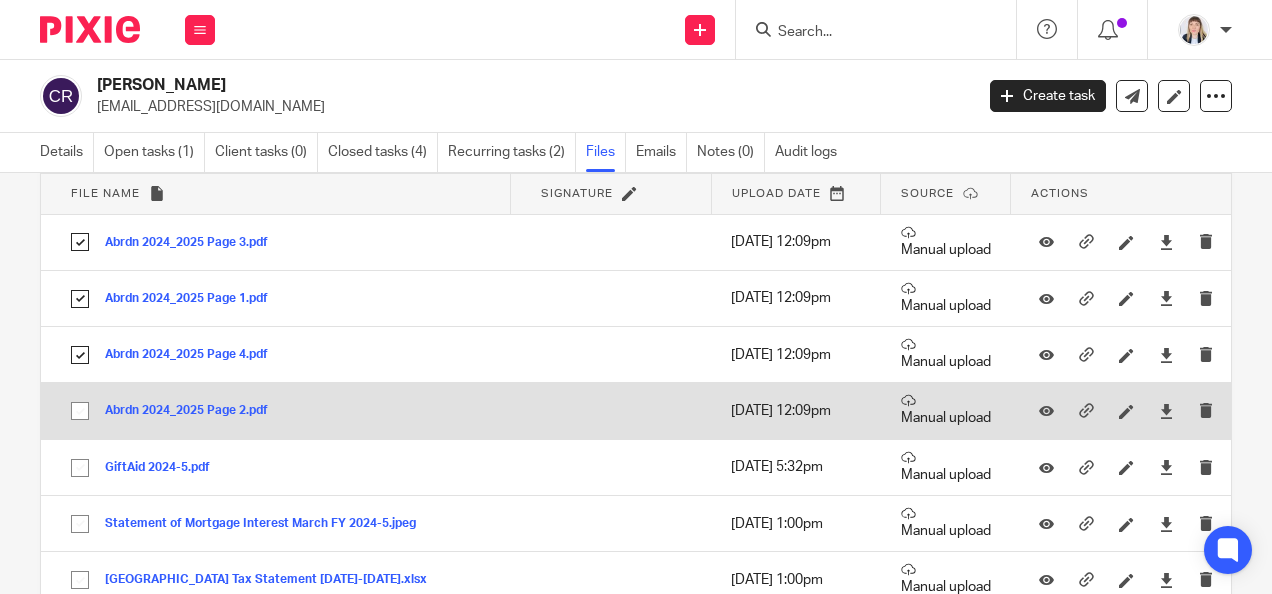 click at bounding box center [80, 411] 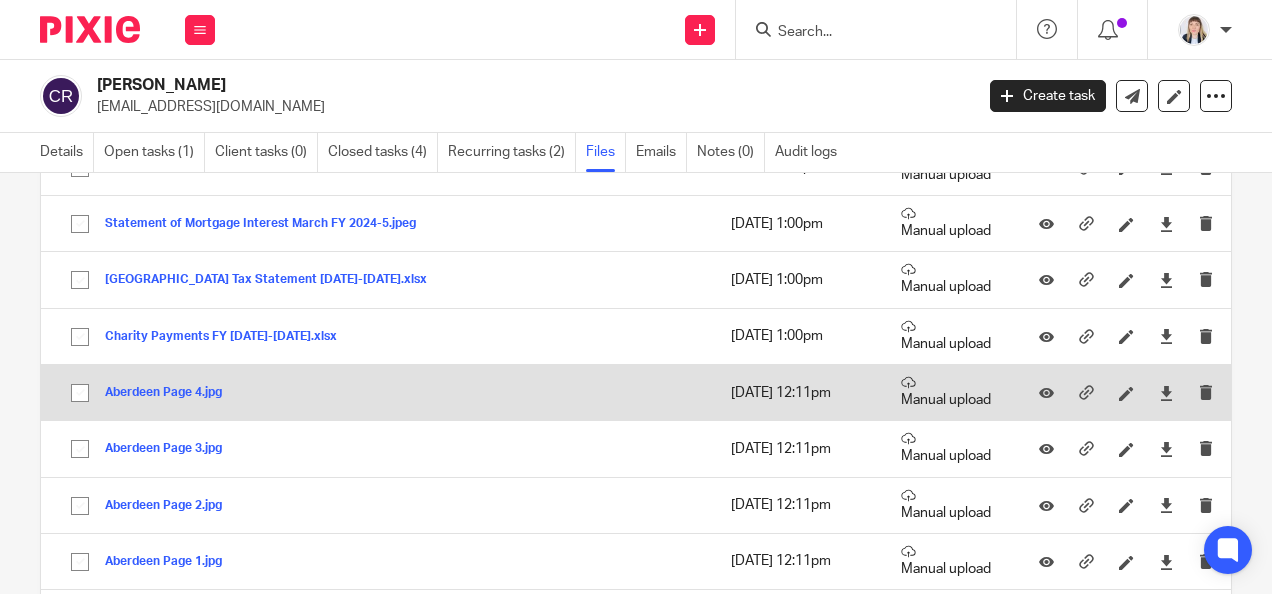 scroll, scrollTop: 200, scrollLeft: 0, axis: vertical 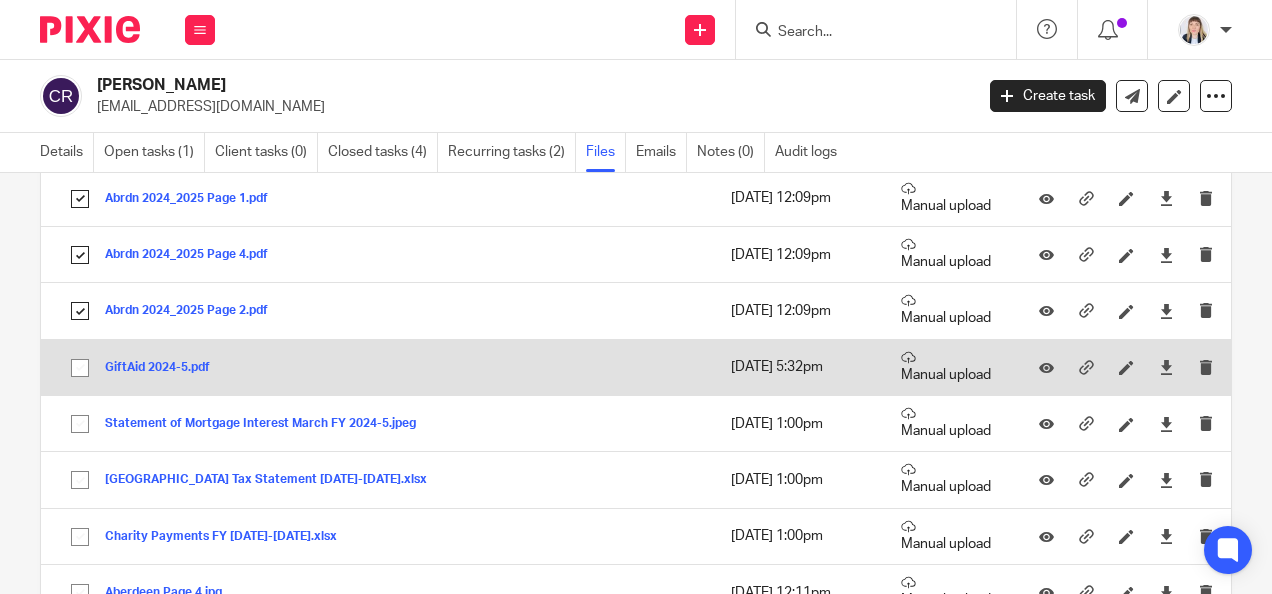 click at bounding box center (80, 368) 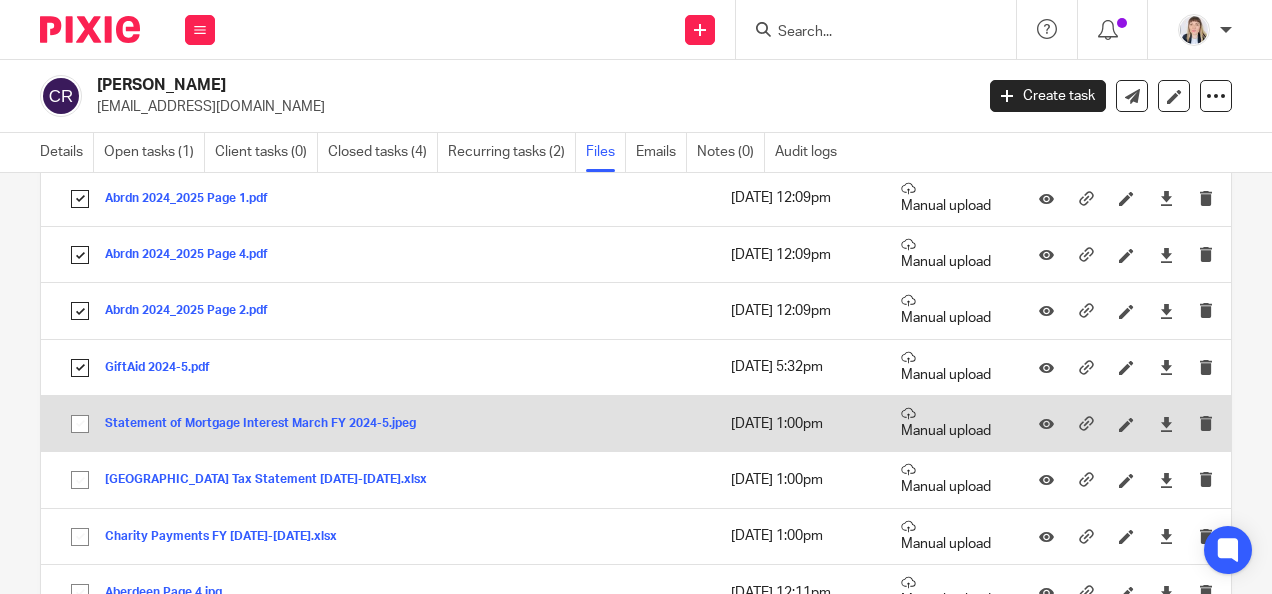 click at bounding box center (80, 424) 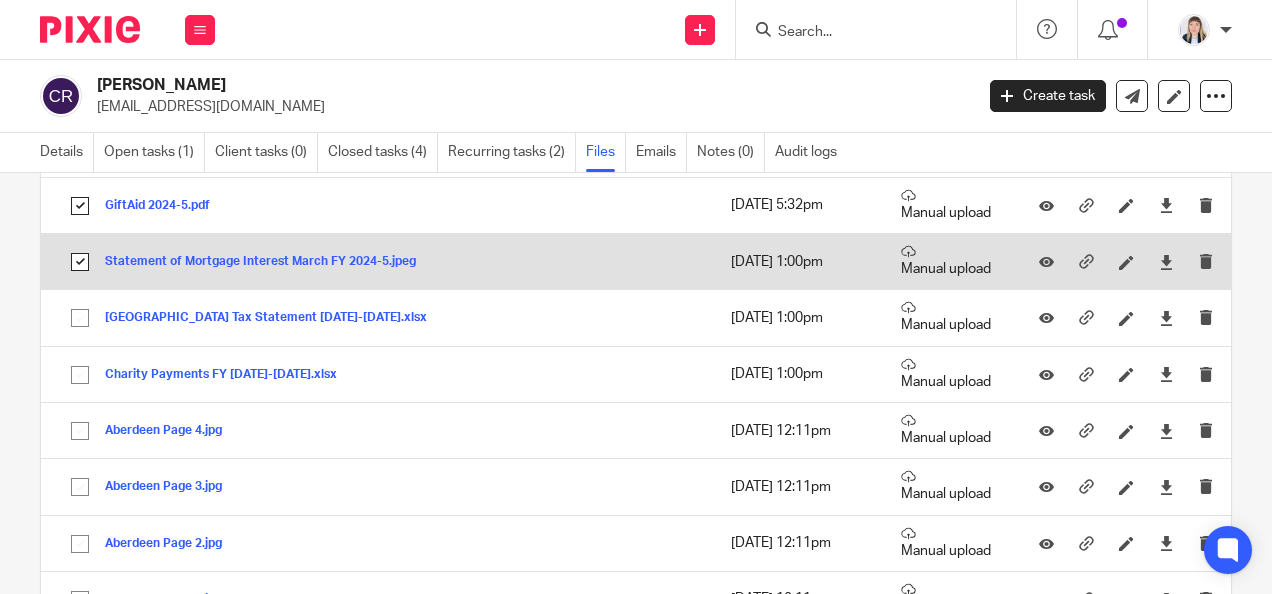 scroll, scrollTop: 400, scrollLeft: 0, axis: vertical 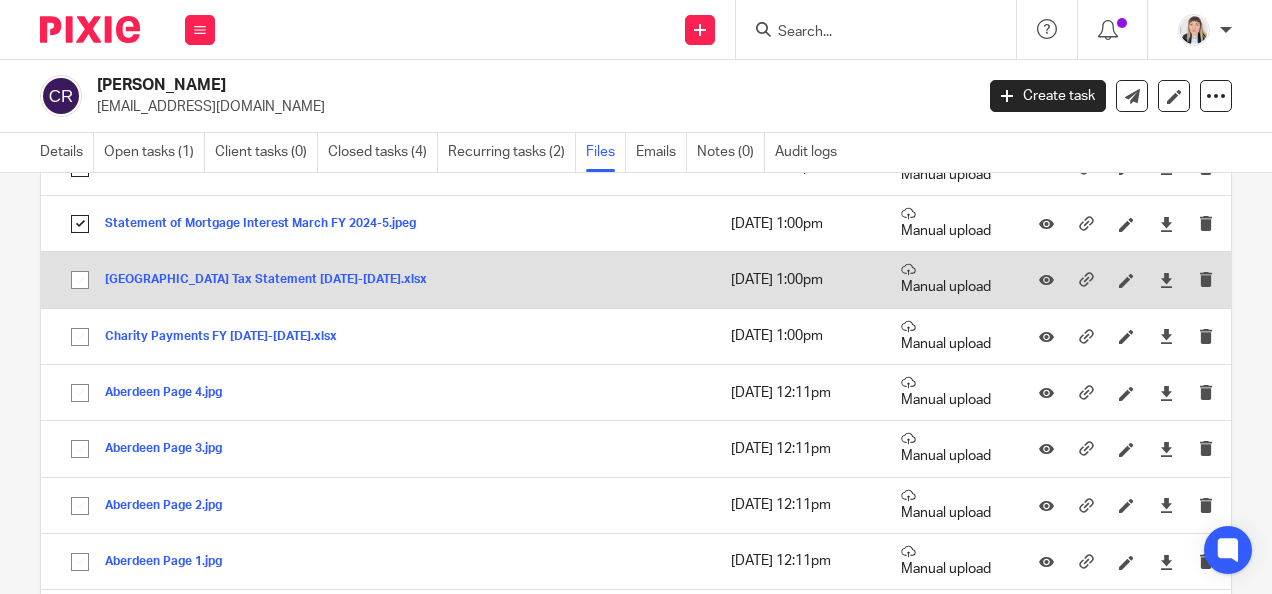click at bounding box center (80, 280) 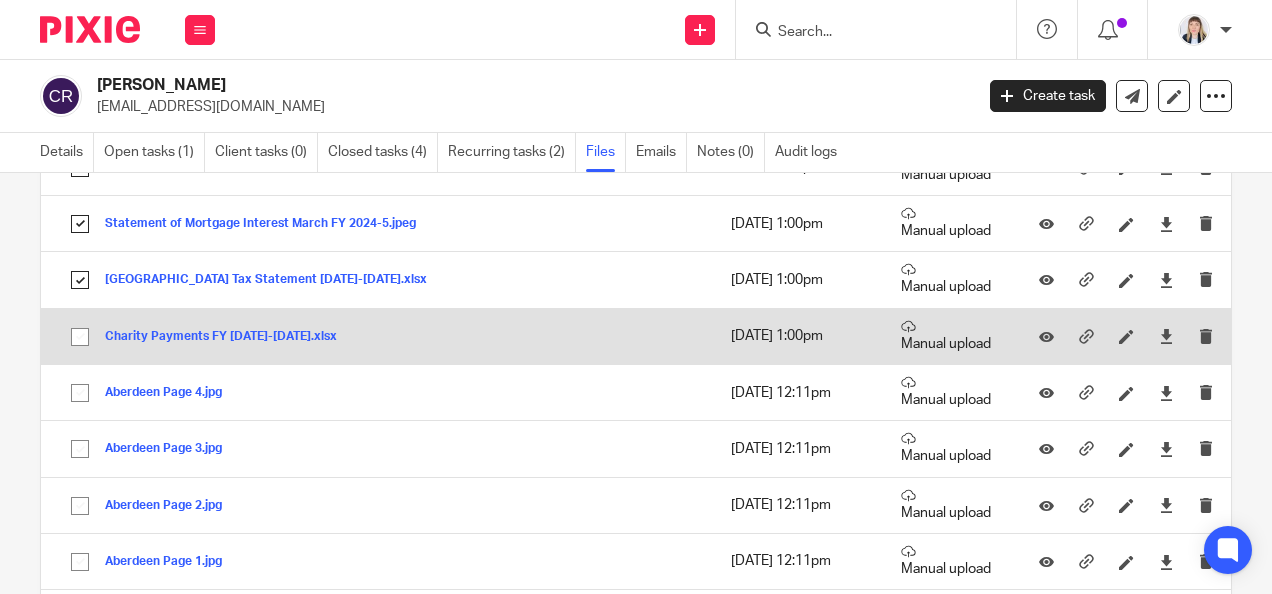 click at bounding box center [80, 337] 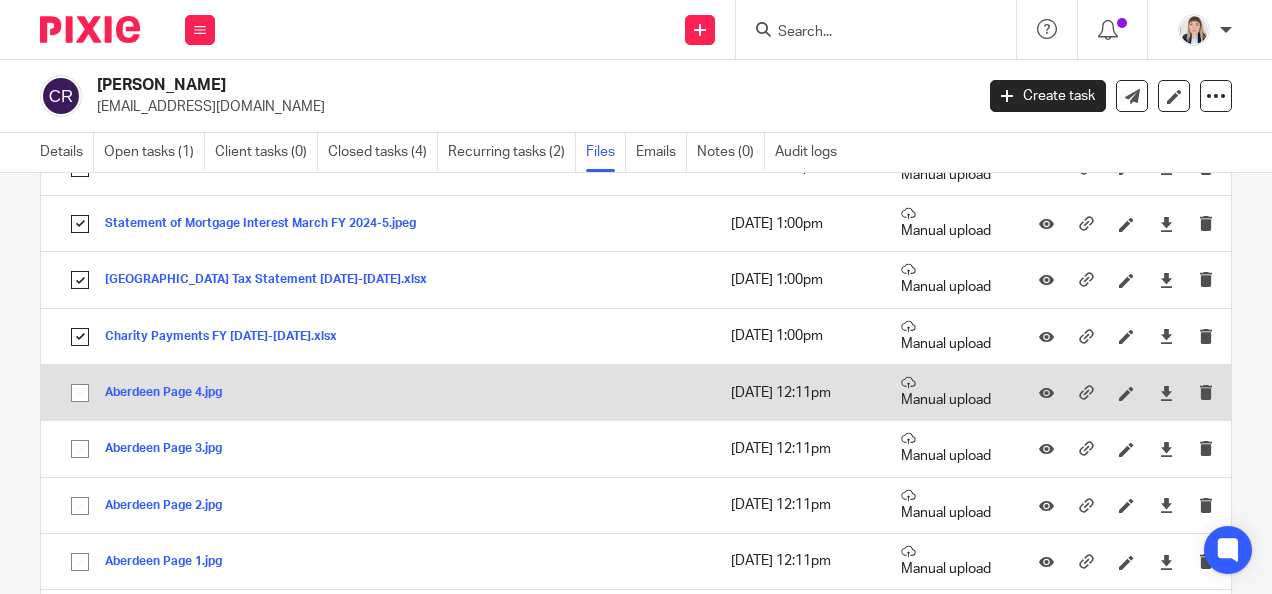 click at bounding box center (80, 393) 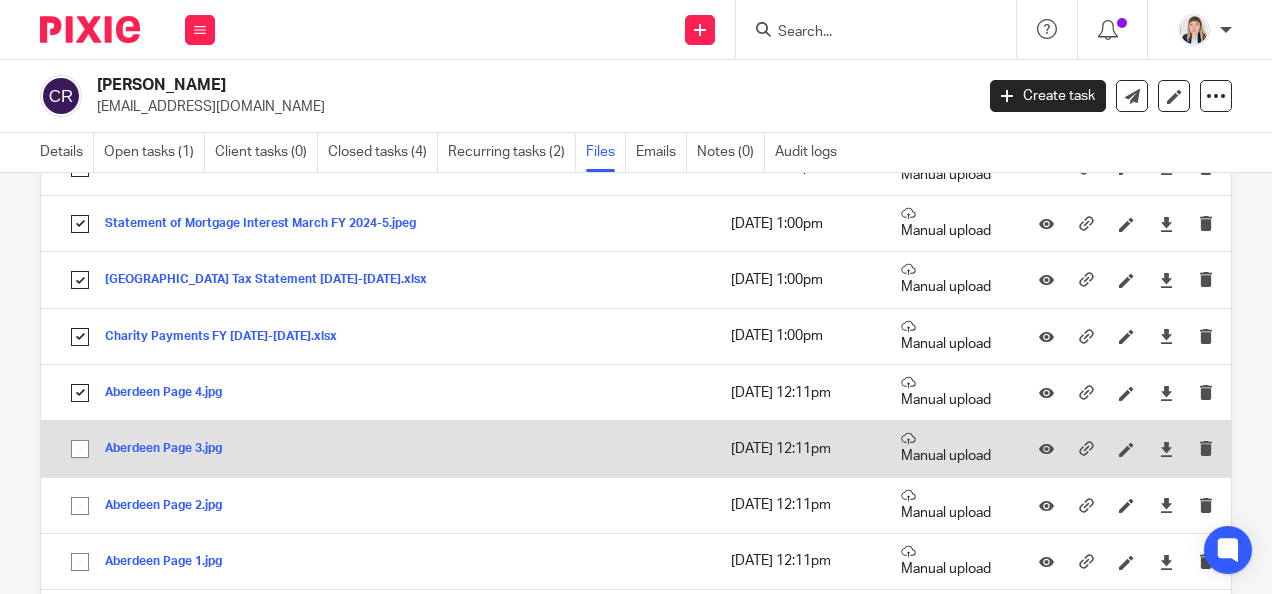 click at bounding box center [80, 449] 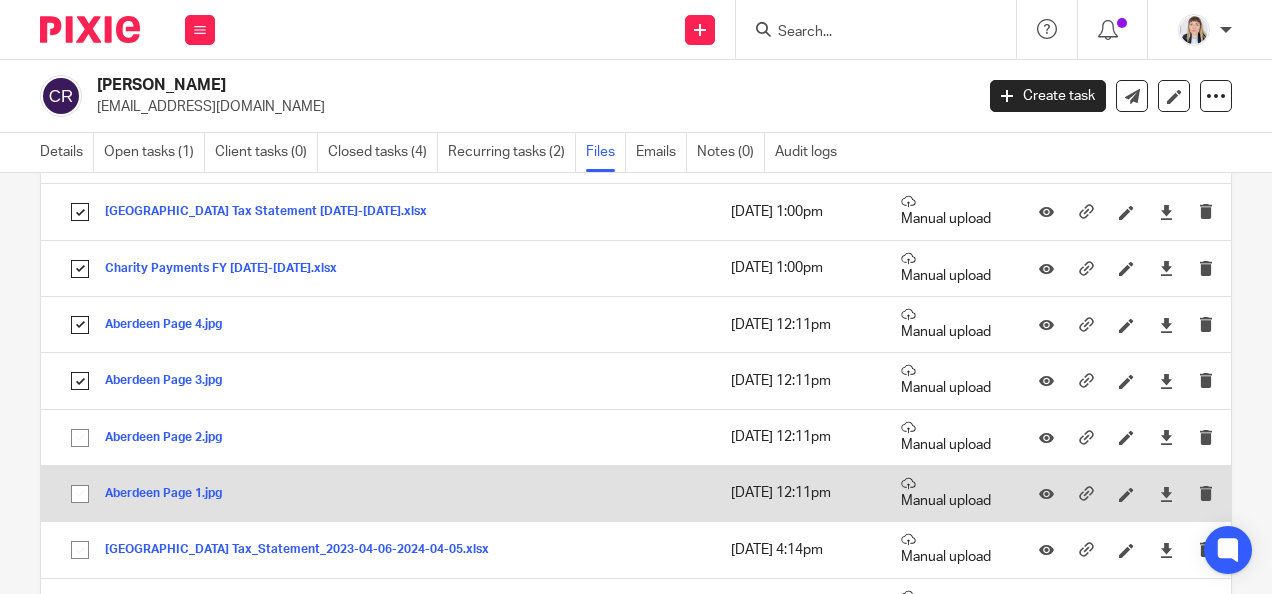 scroll, scrollTop: 500, scrollLeft: 0, axis: vertical 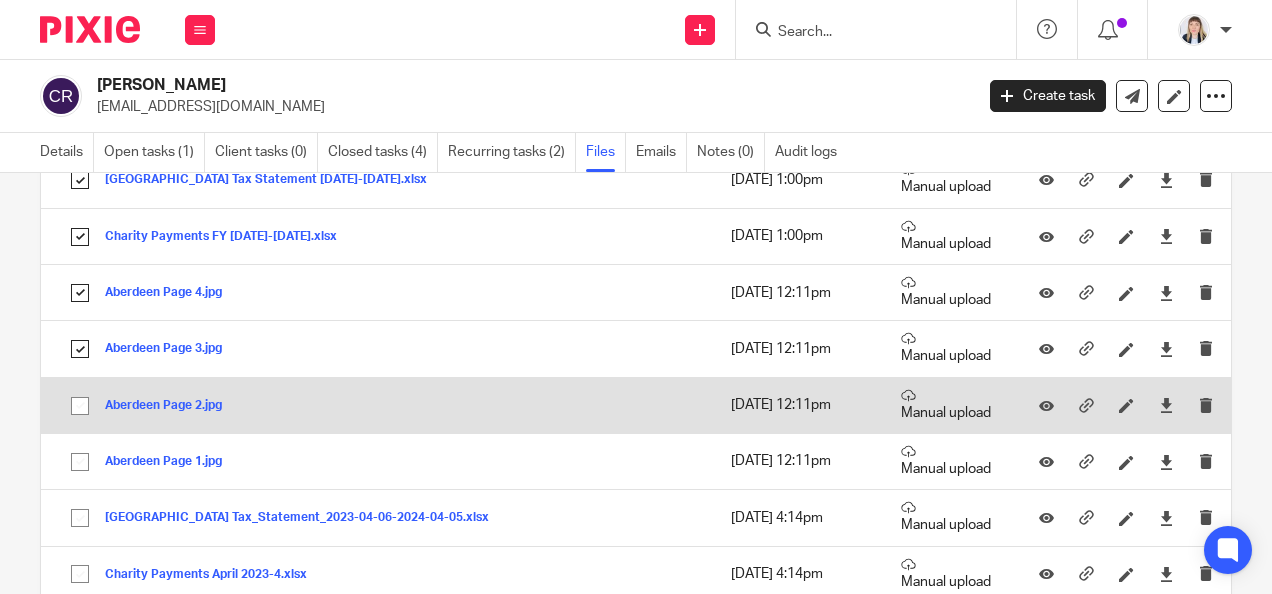 click at bounding box center (80, 406) 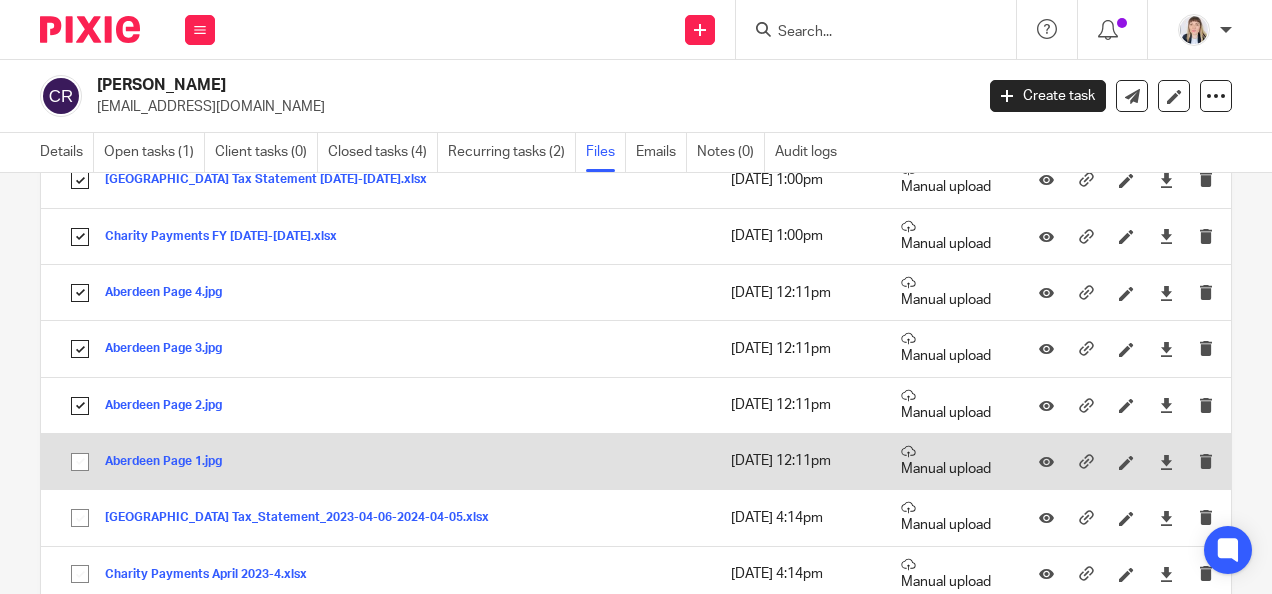 click at bounding box center (80, 462) 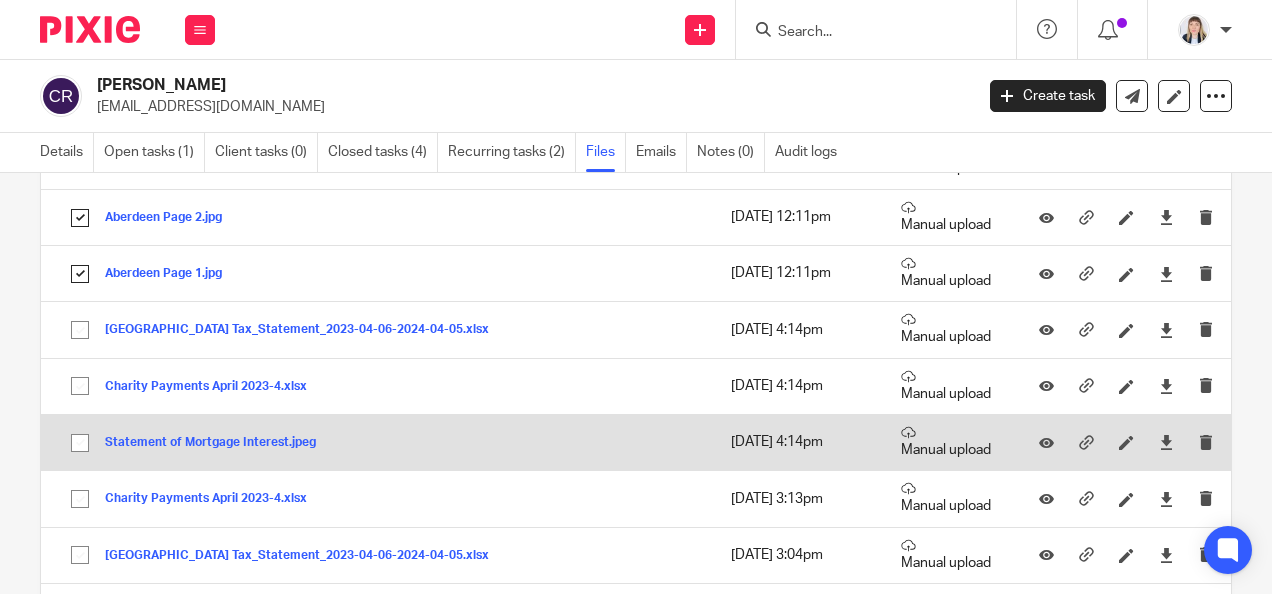 scroll, scrollTop: 700, scrollLeft: 0, axis: vertical 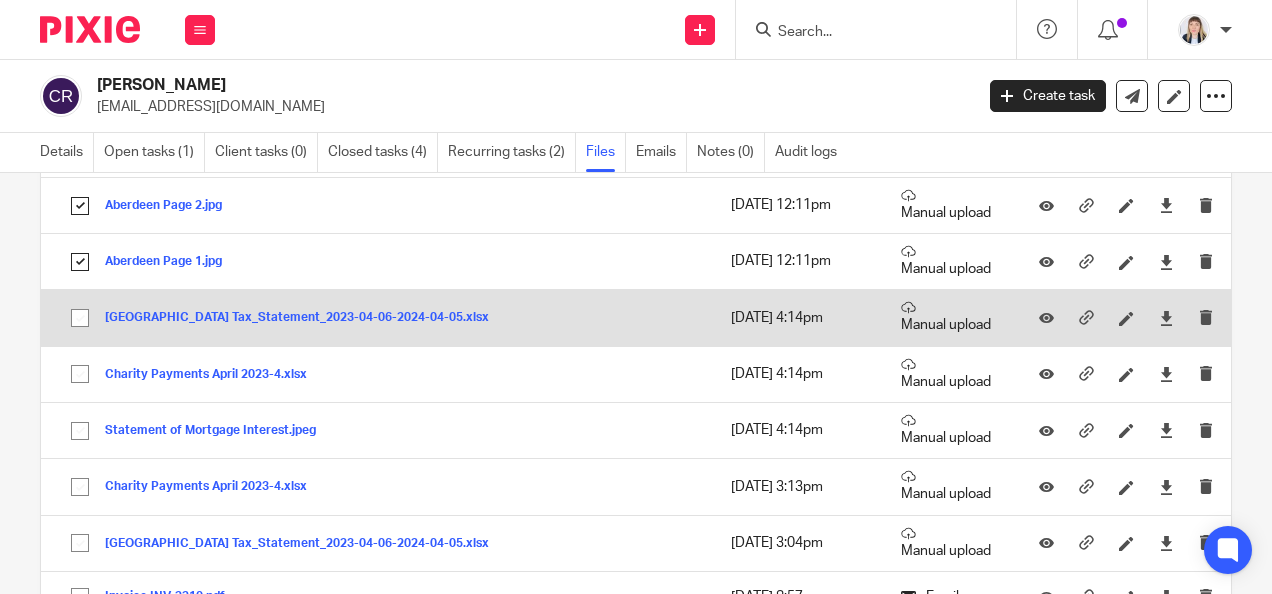 click at bounding box center [80, 318] 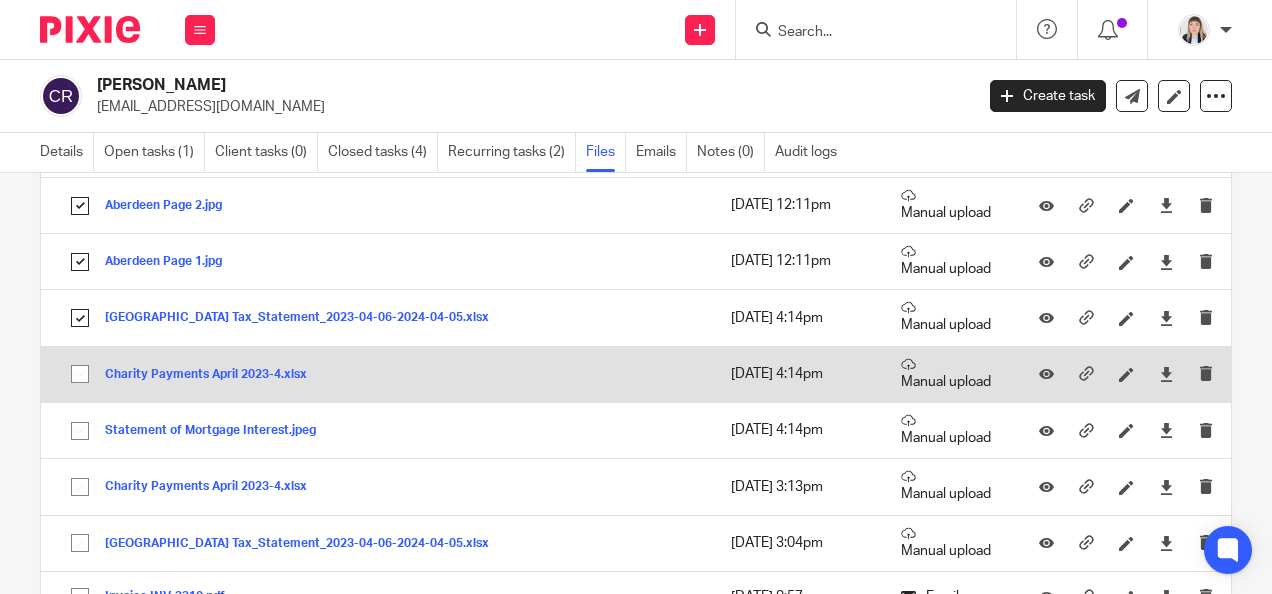 click at bounding box center [80, 374] 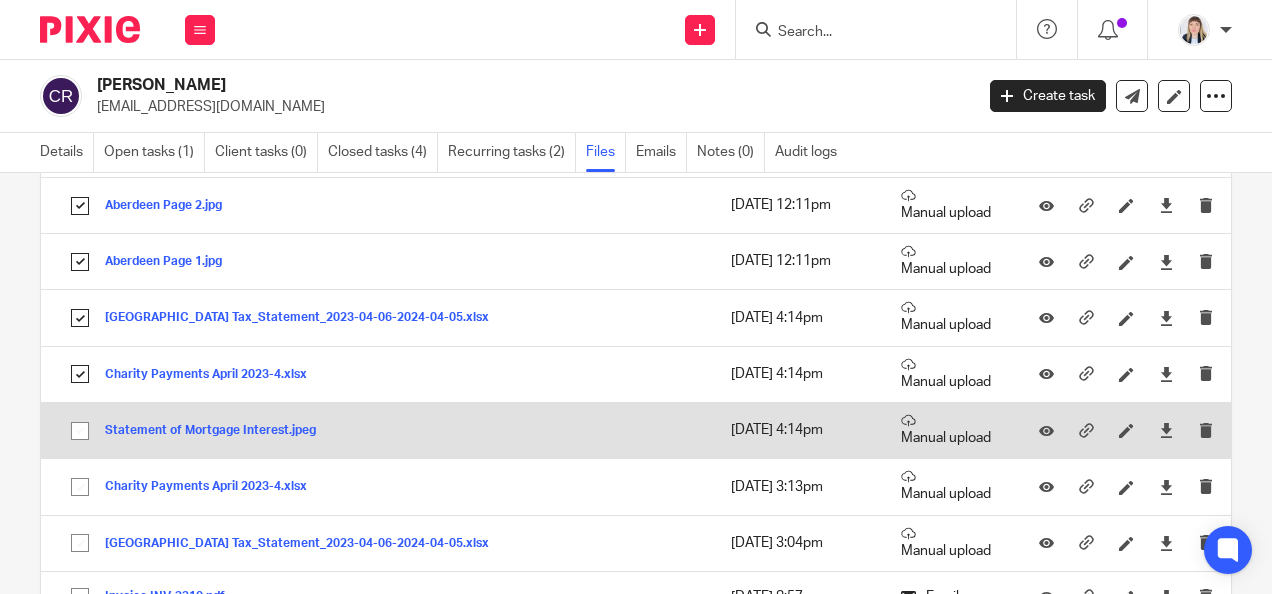 click at bounding box center (80, 431) 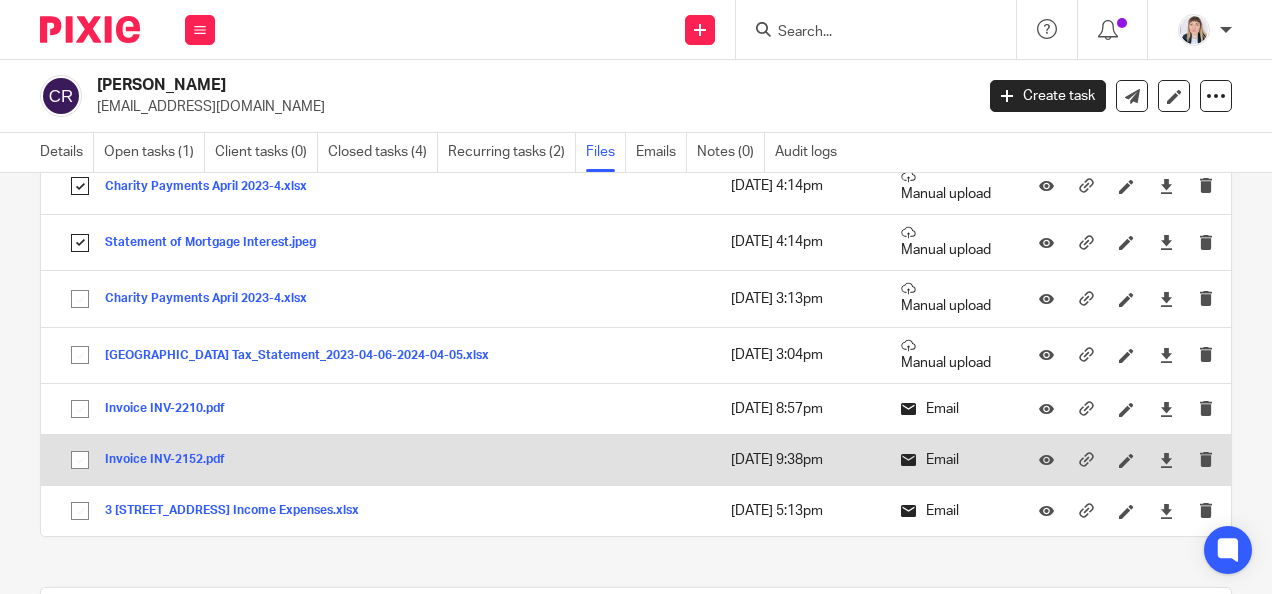 scroll, scrollTop: 900, scrollLeft: 0, axis: vertical 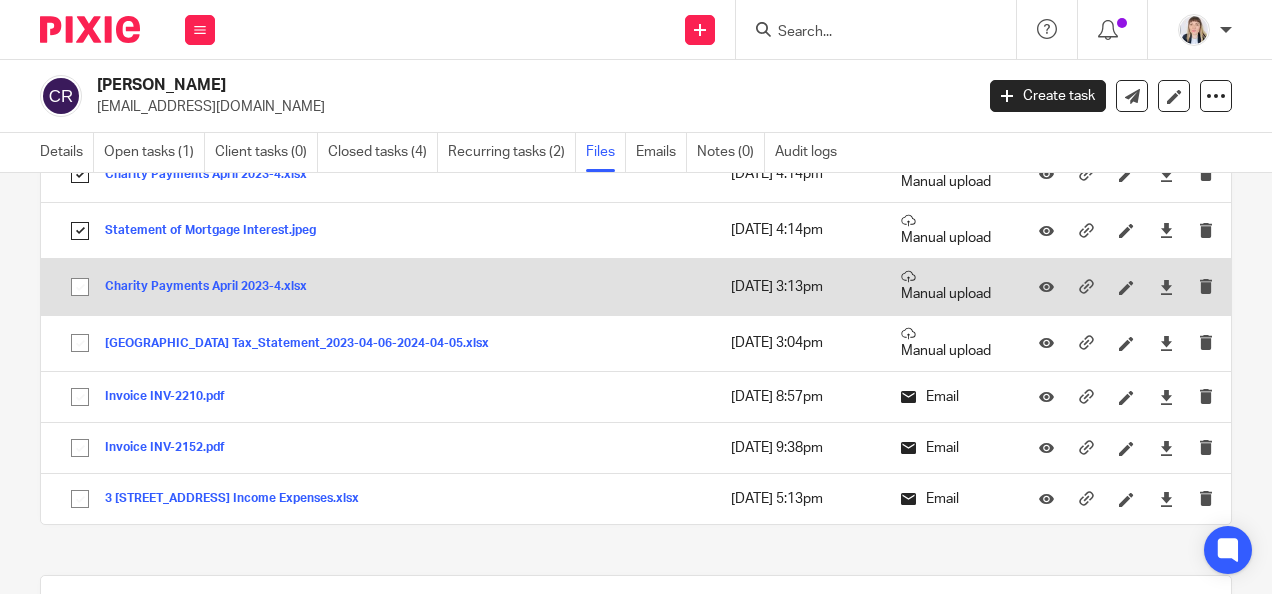 click at bounding box center (80, 287) 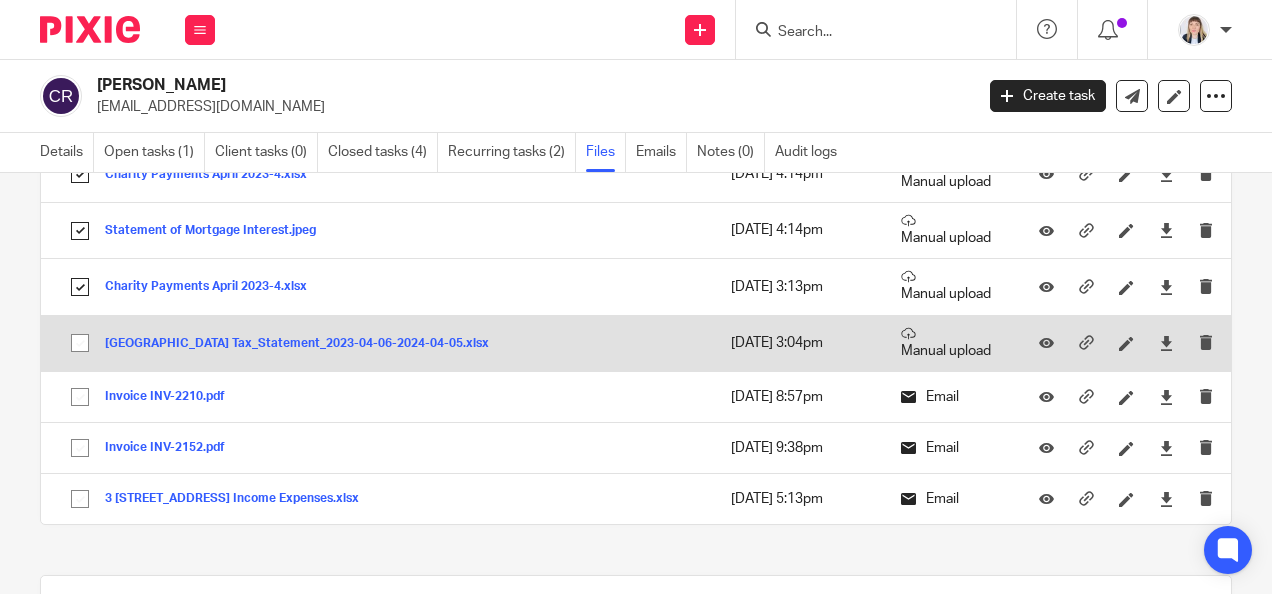 click at bounding box center (80, 343) 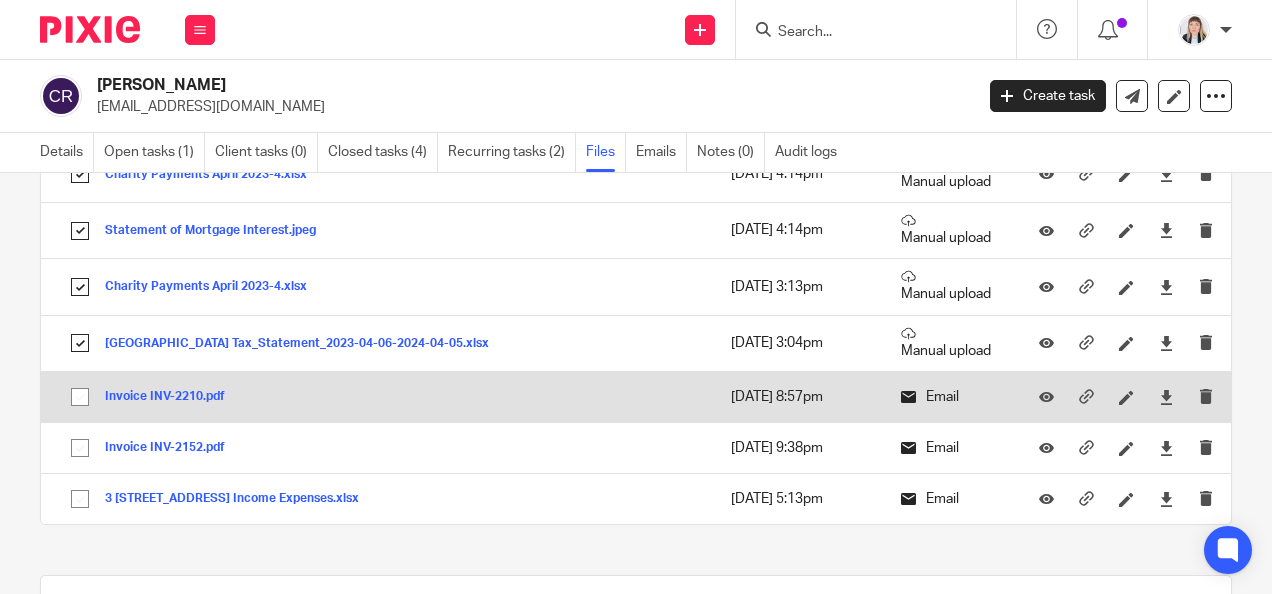 click at bounding box center [80, 397] 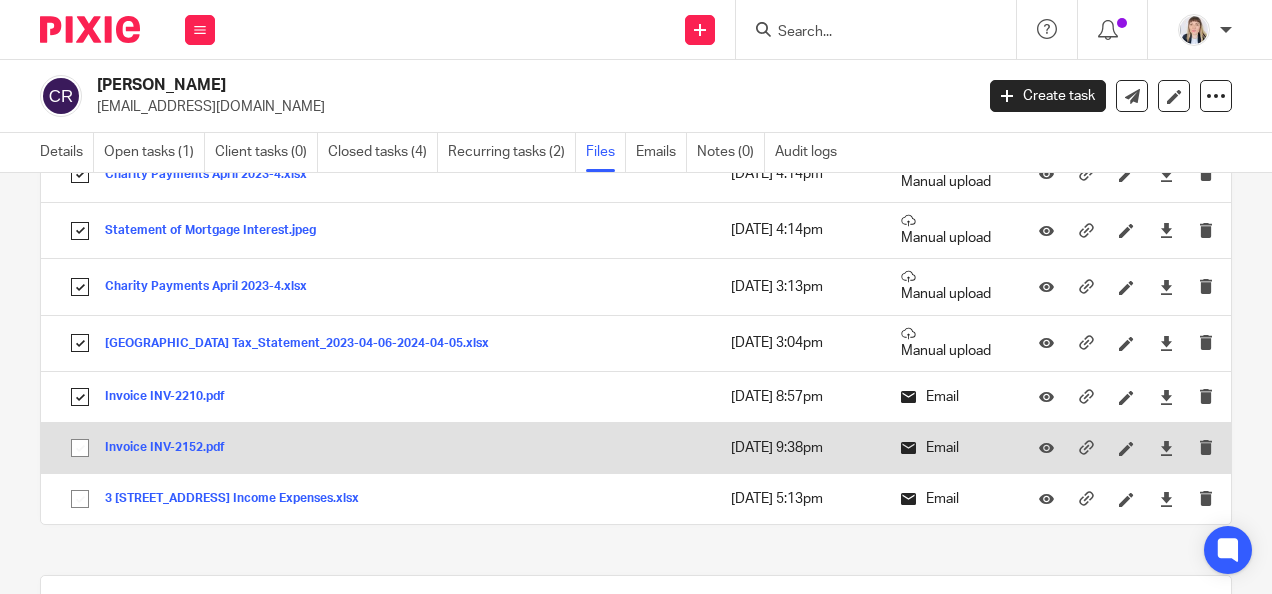 click at bounding box center (80, 448) 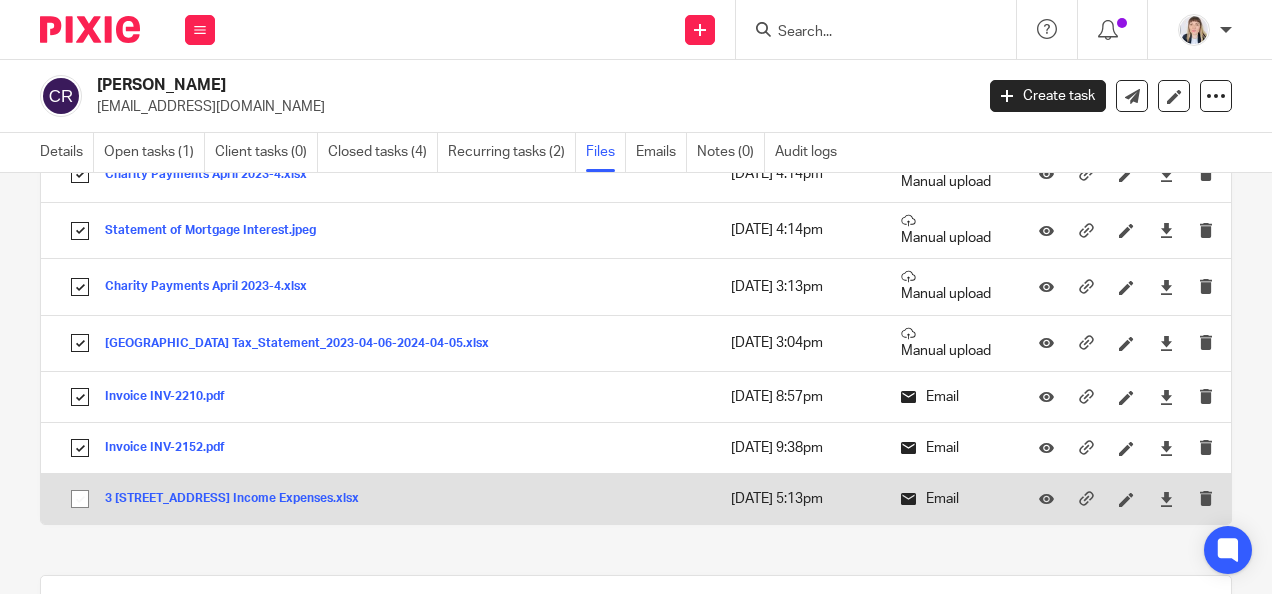 click at bounding box center (80, 499) 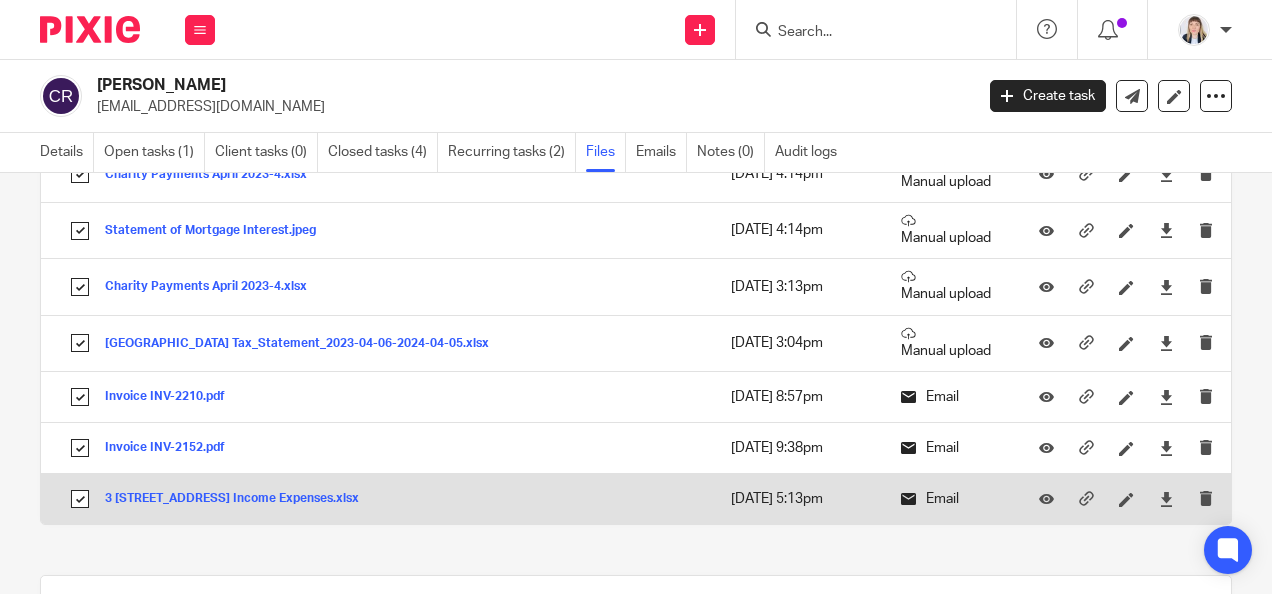 click at bounding box center (80, 499) 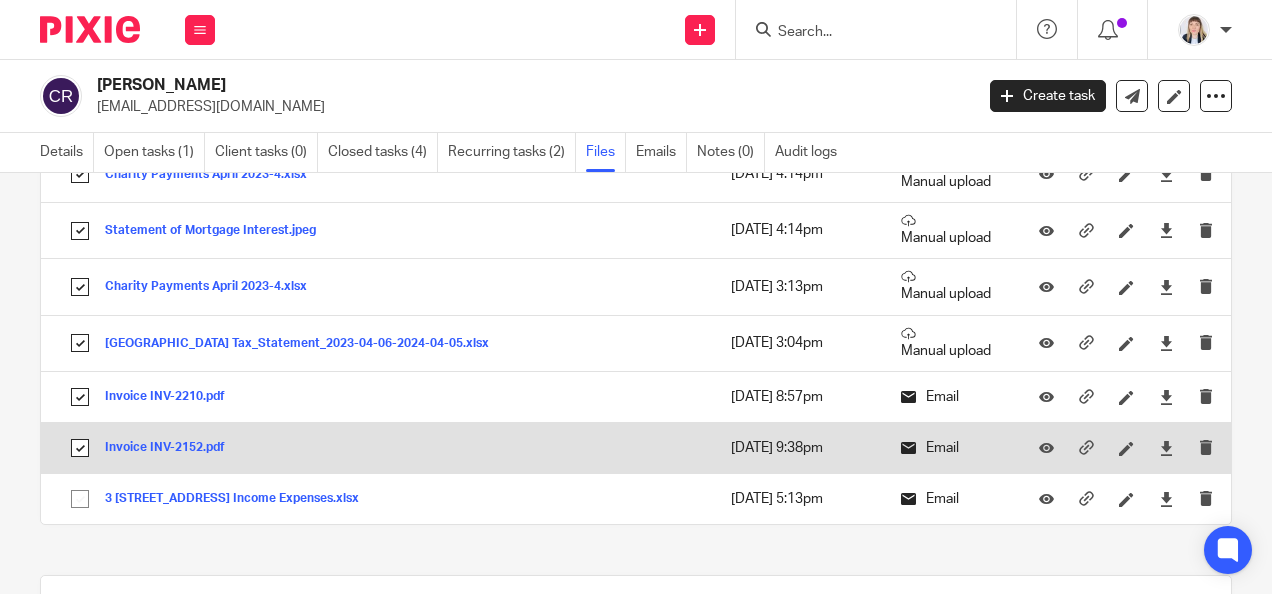 click at bounding box center [80, 448] 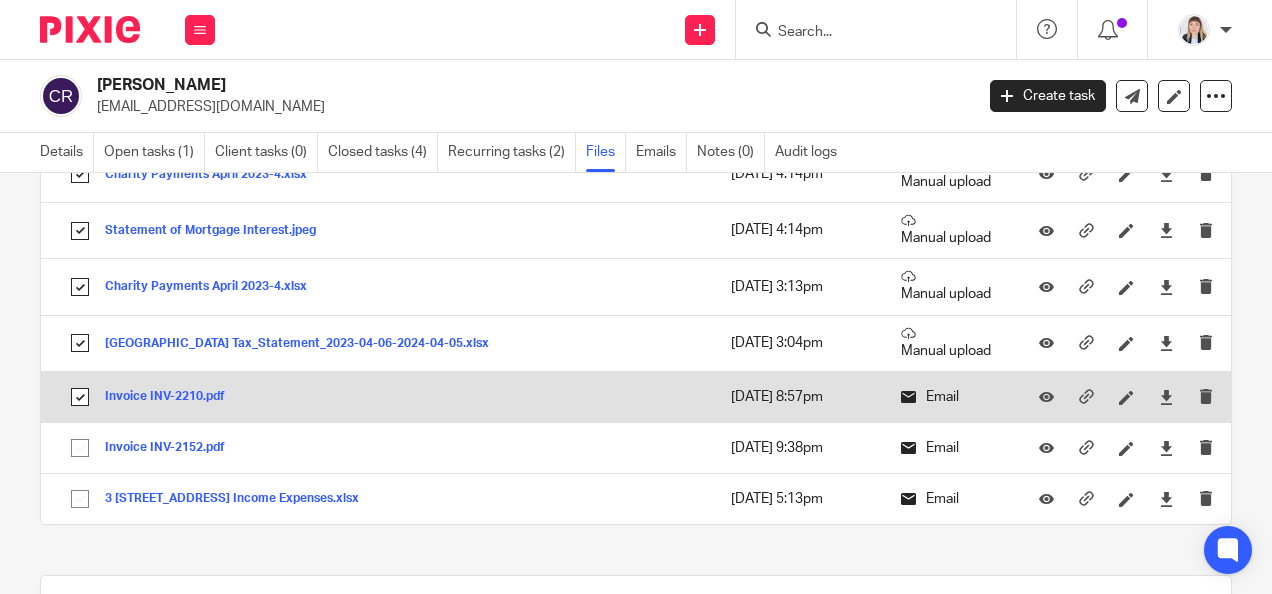 click at bounding box center [80, 397] 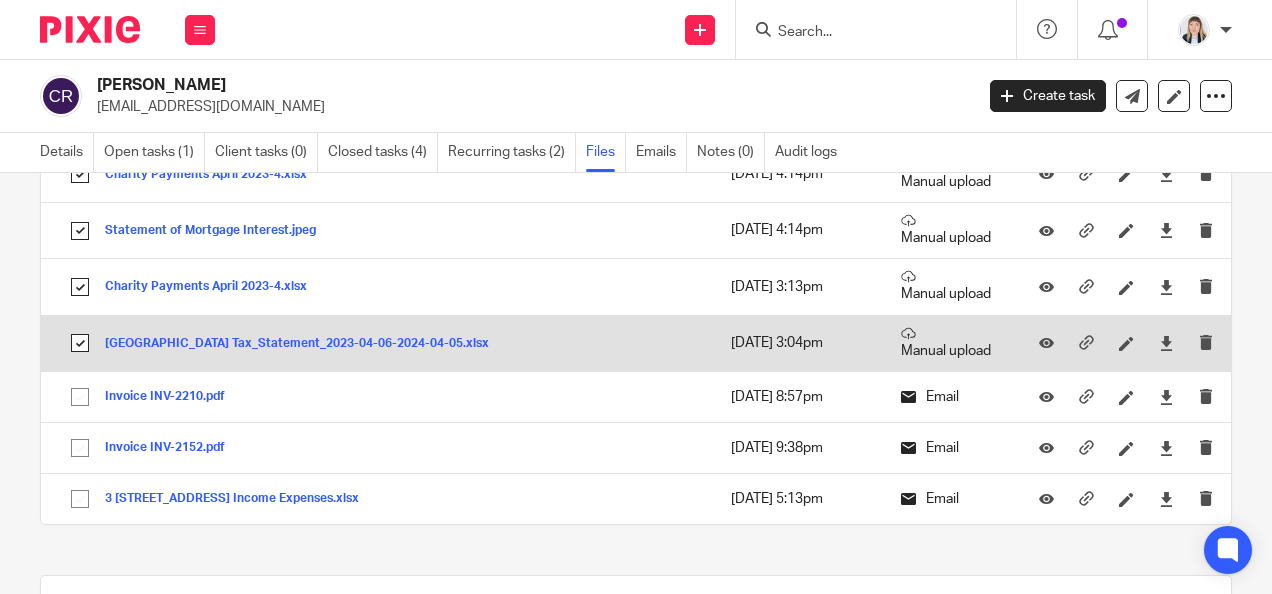 click at bounding box center [80, 343] 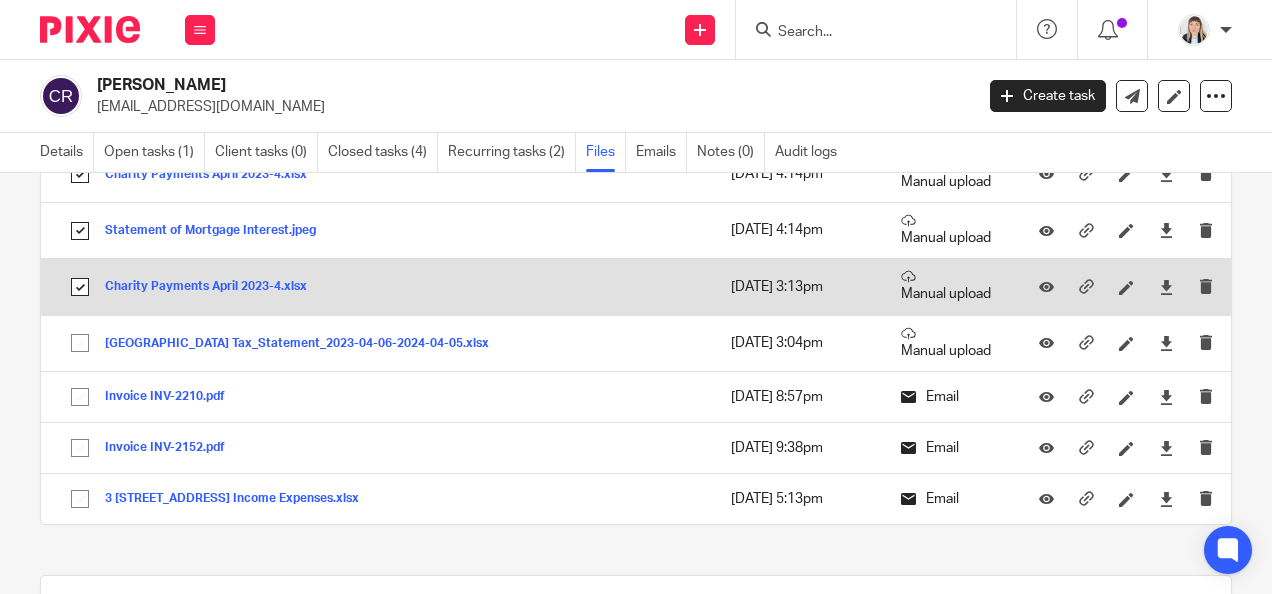 click at bounding box center (80, 287) 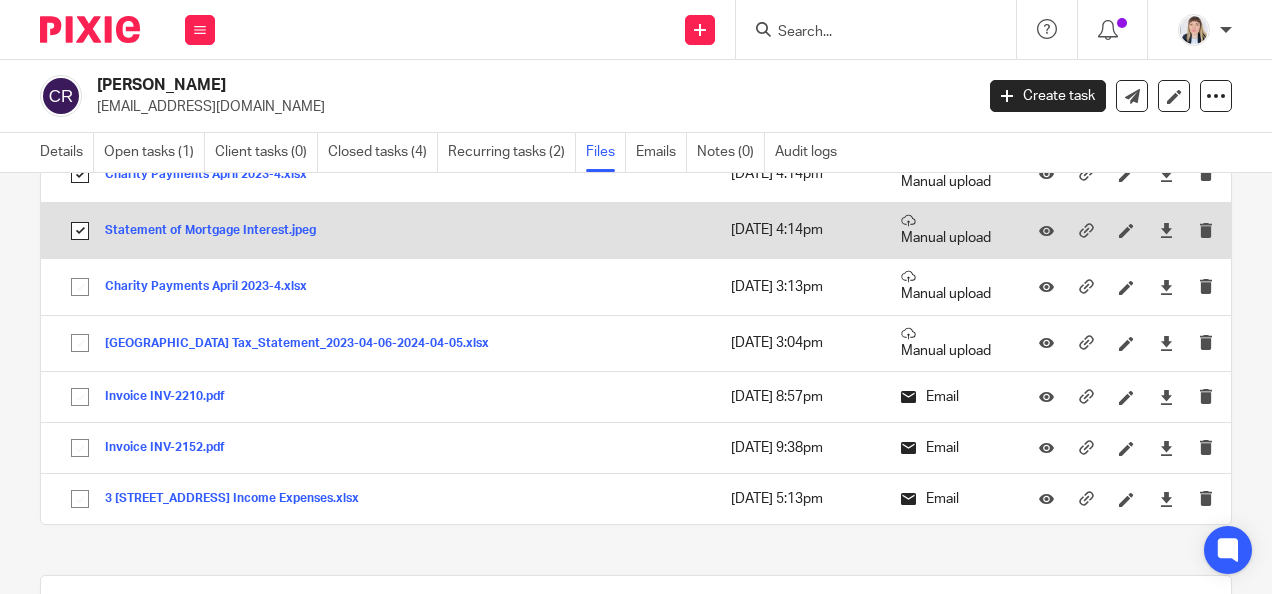 click at bounding box center (80, 231) 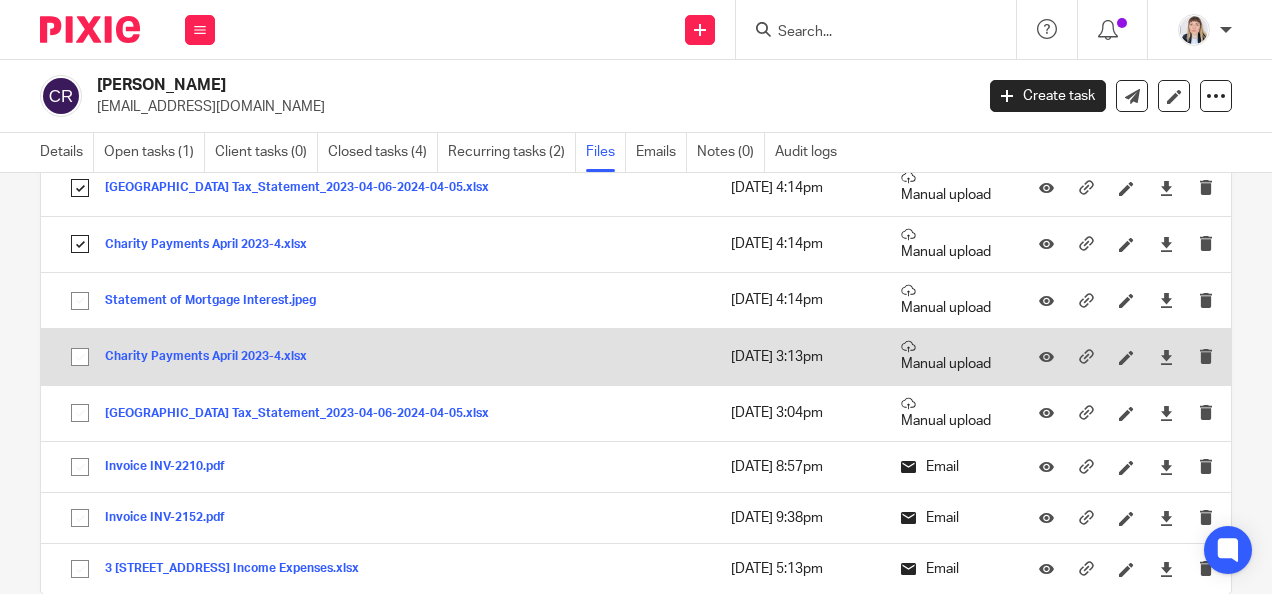 scroll, scrollTop: 800, scrollLeft: 0, axis: vertical 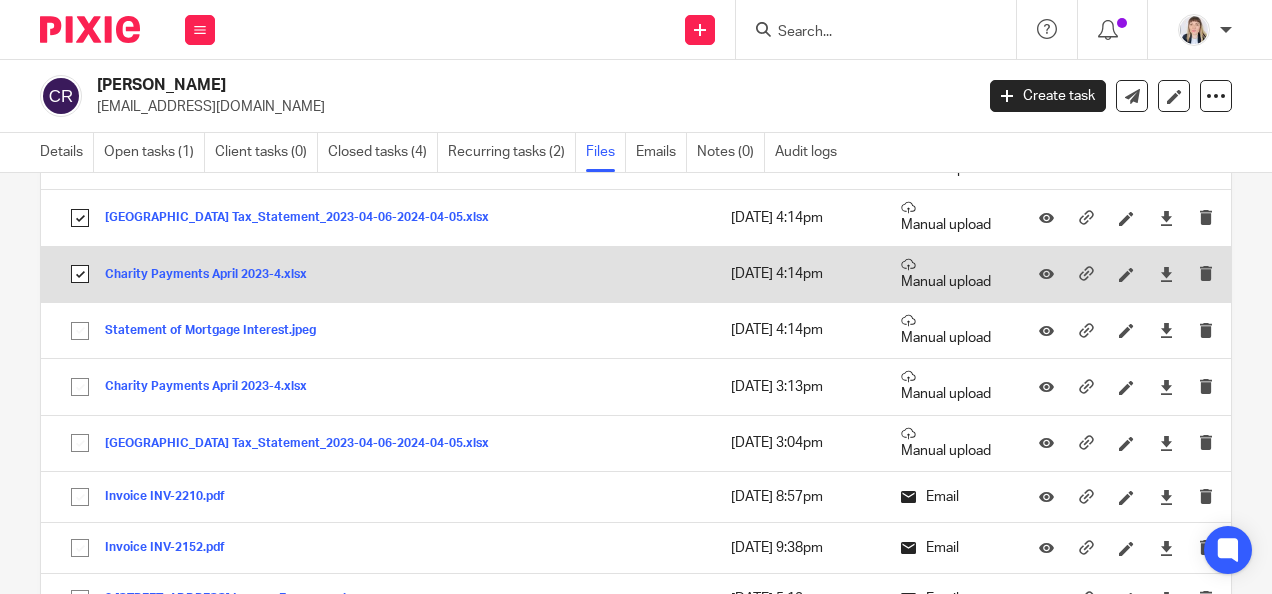 click at bounding box center (80, 274) 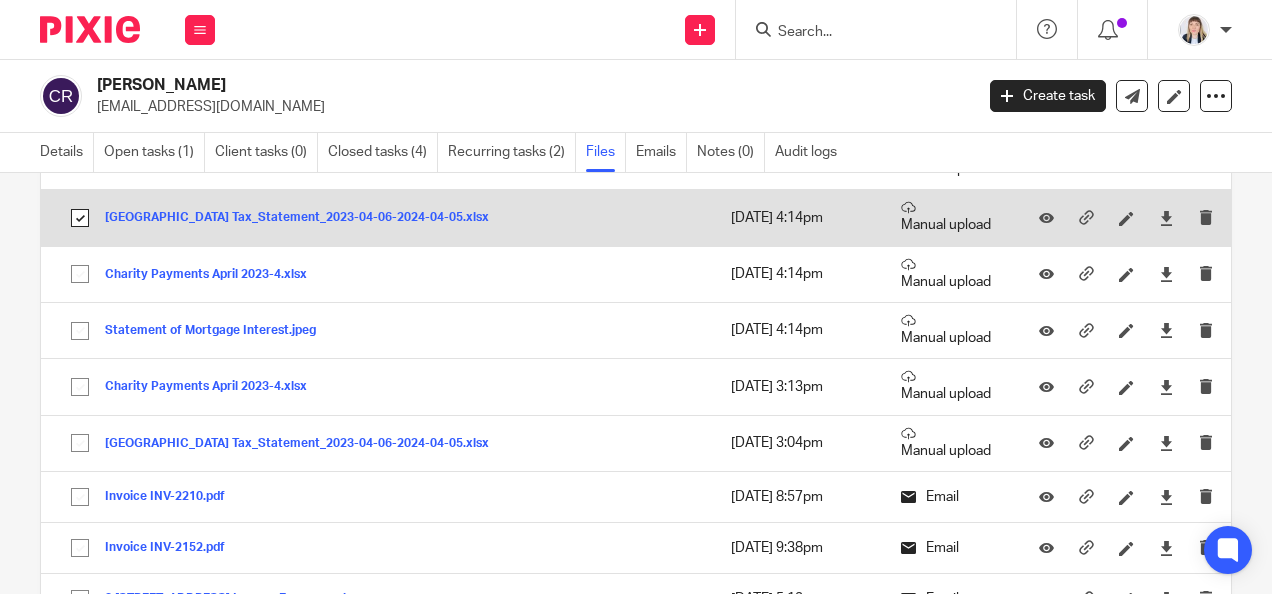 click at bounding box center (80, 218) 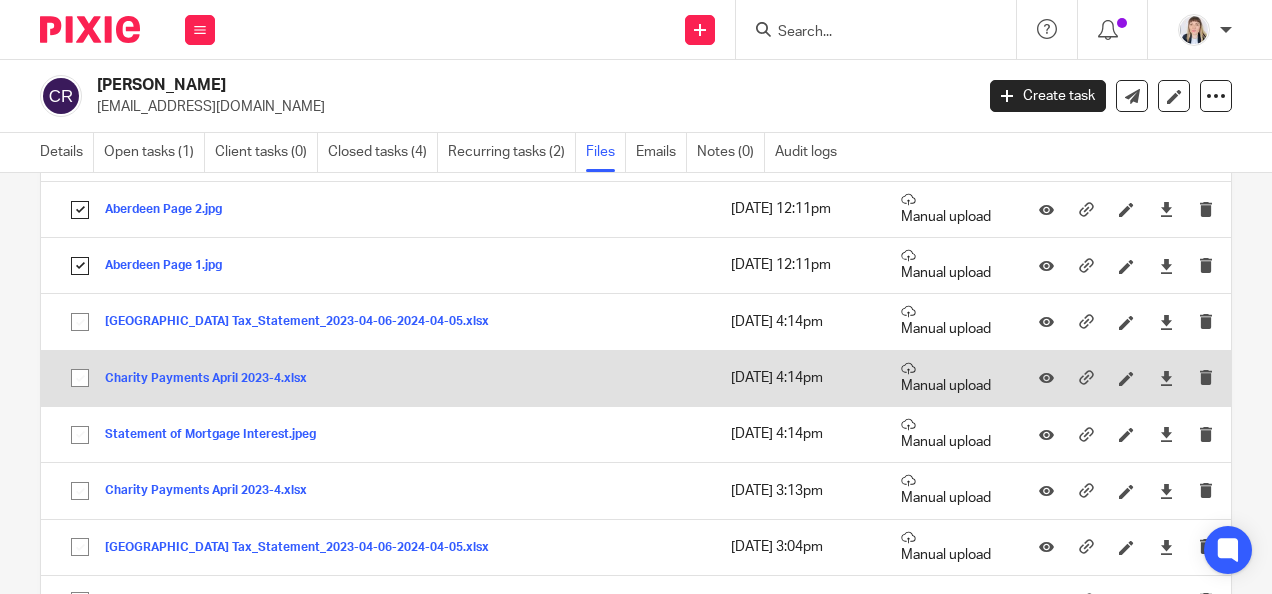 scroll, scrollTop: 600, scrollLeft: 0, axis: vertical 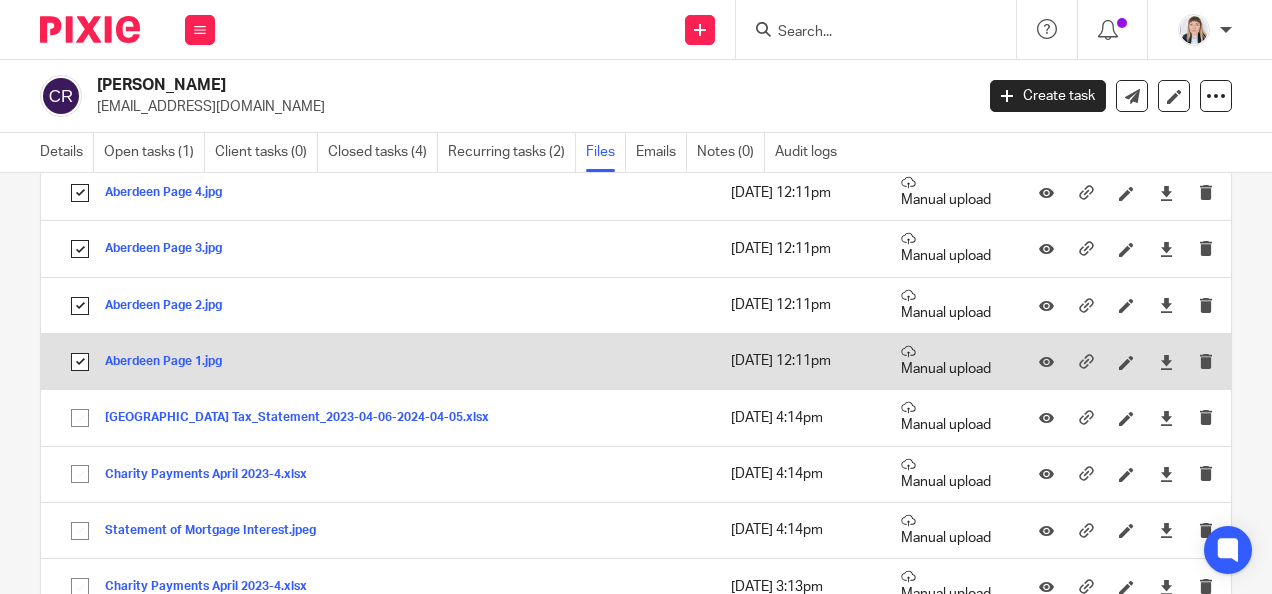 click at bounding box center [80, 362] 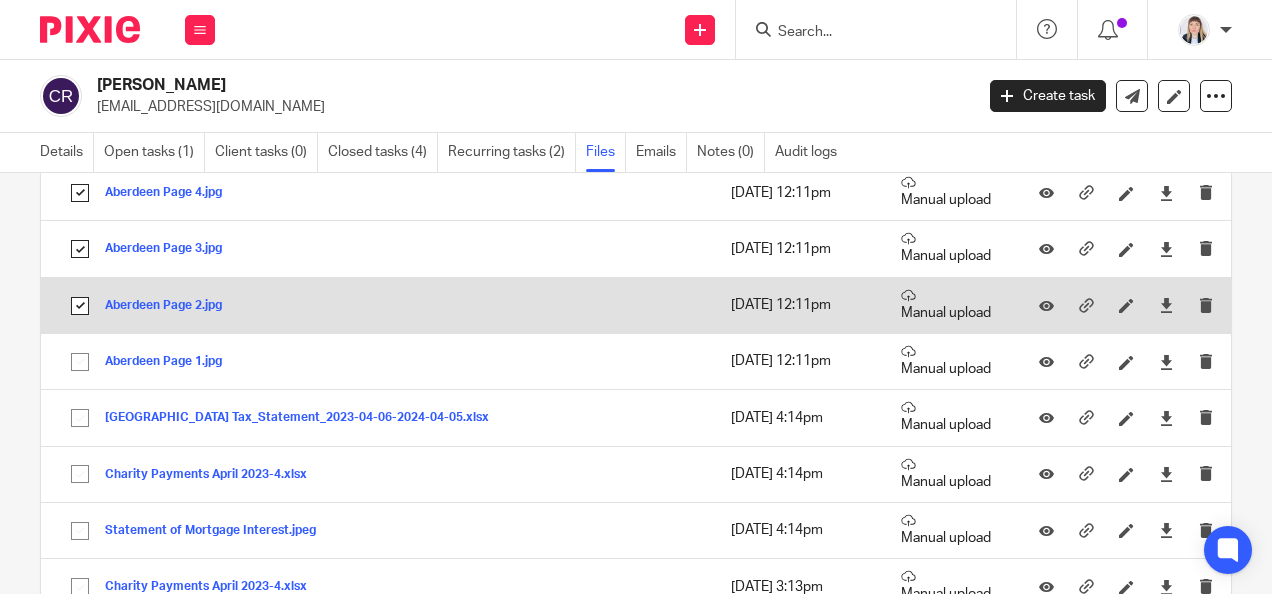 click at bounding box center (80, 306) 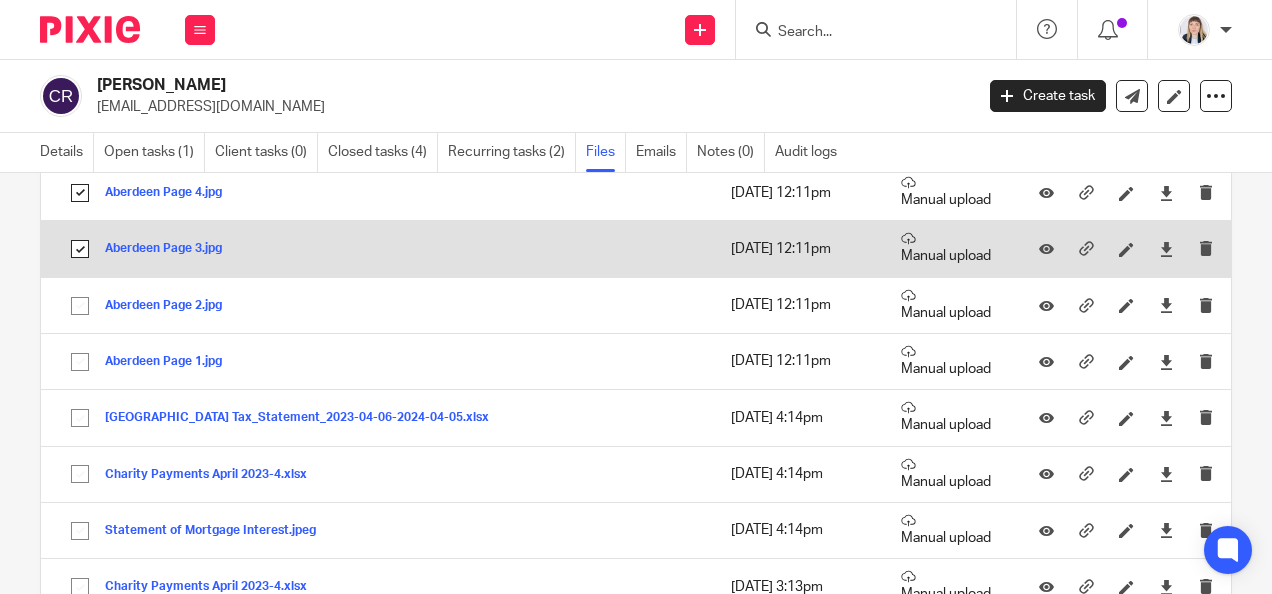 click at bounding box center [80, 249] 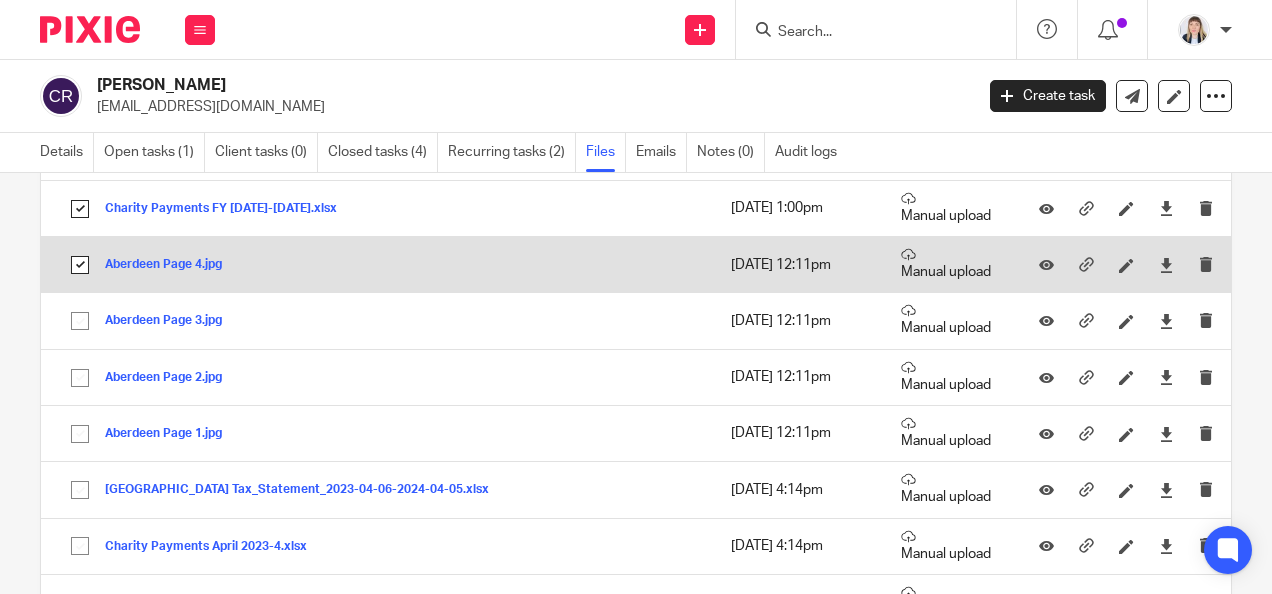 scroll, scrollTop: 400, scrollLeft: 0, axis: vertical 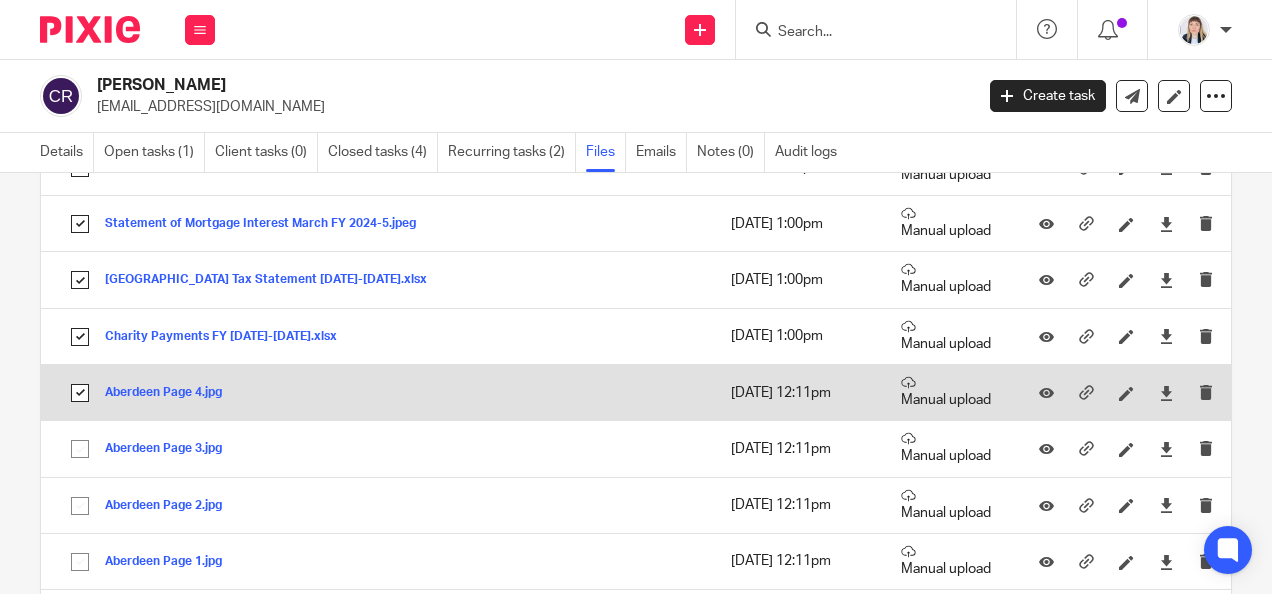 click at bounding box center (80, 393) 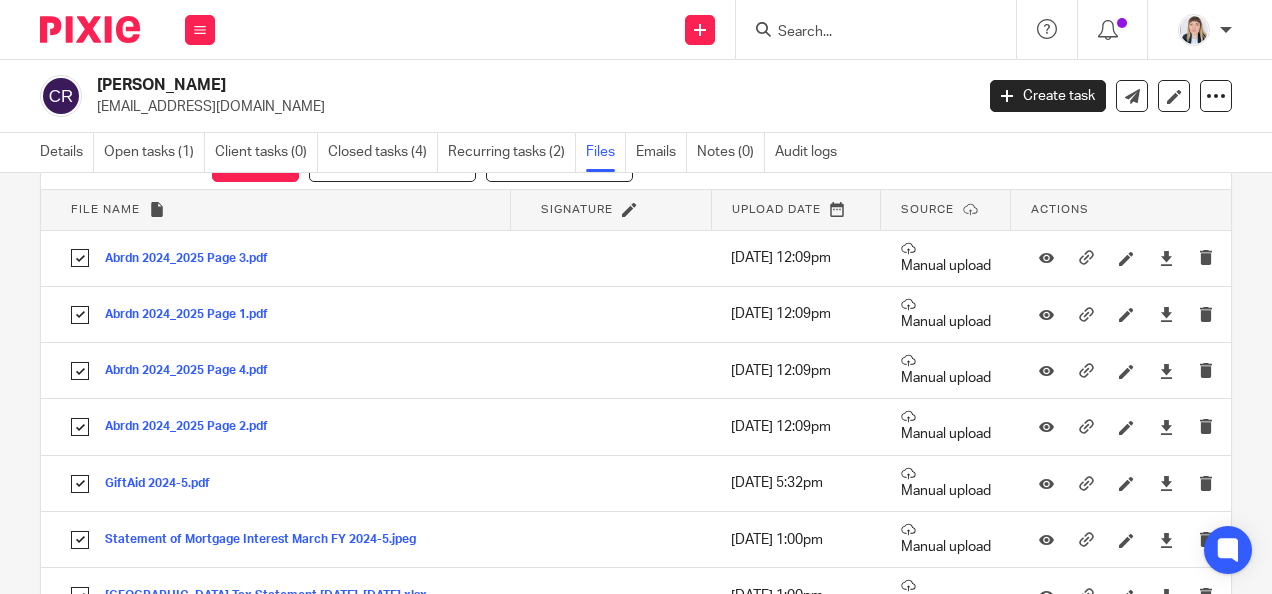 scroll, scrollTop: 0, scrollLeft: 0, axis: both 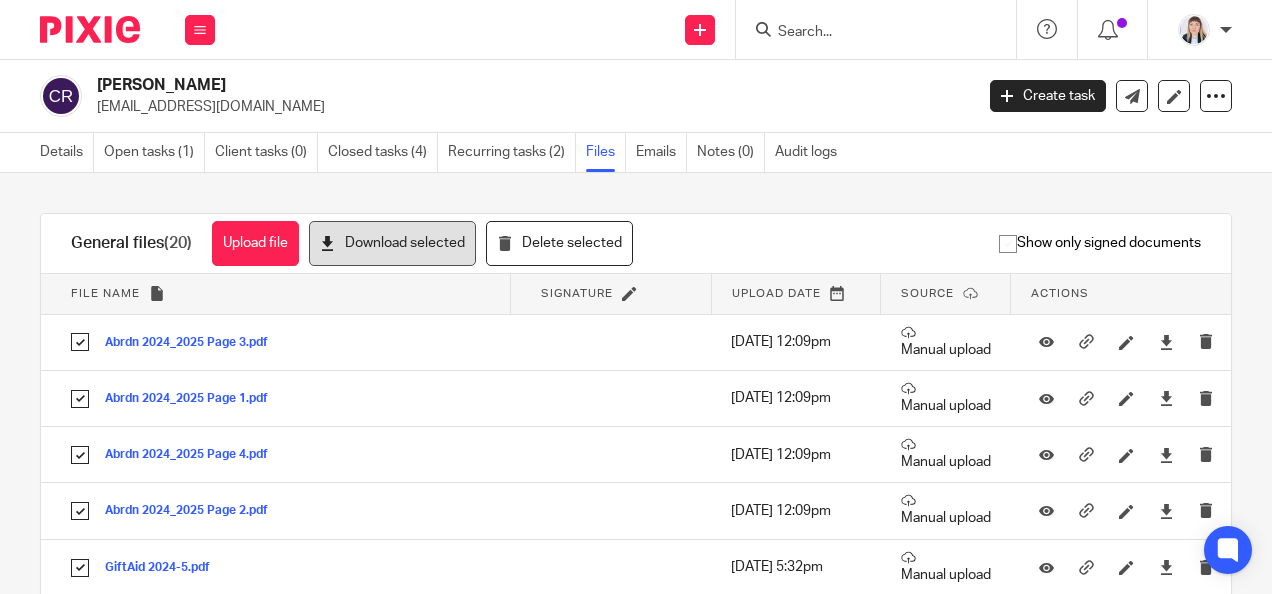 click on "Download selected" at bounding box center [392, 243] 